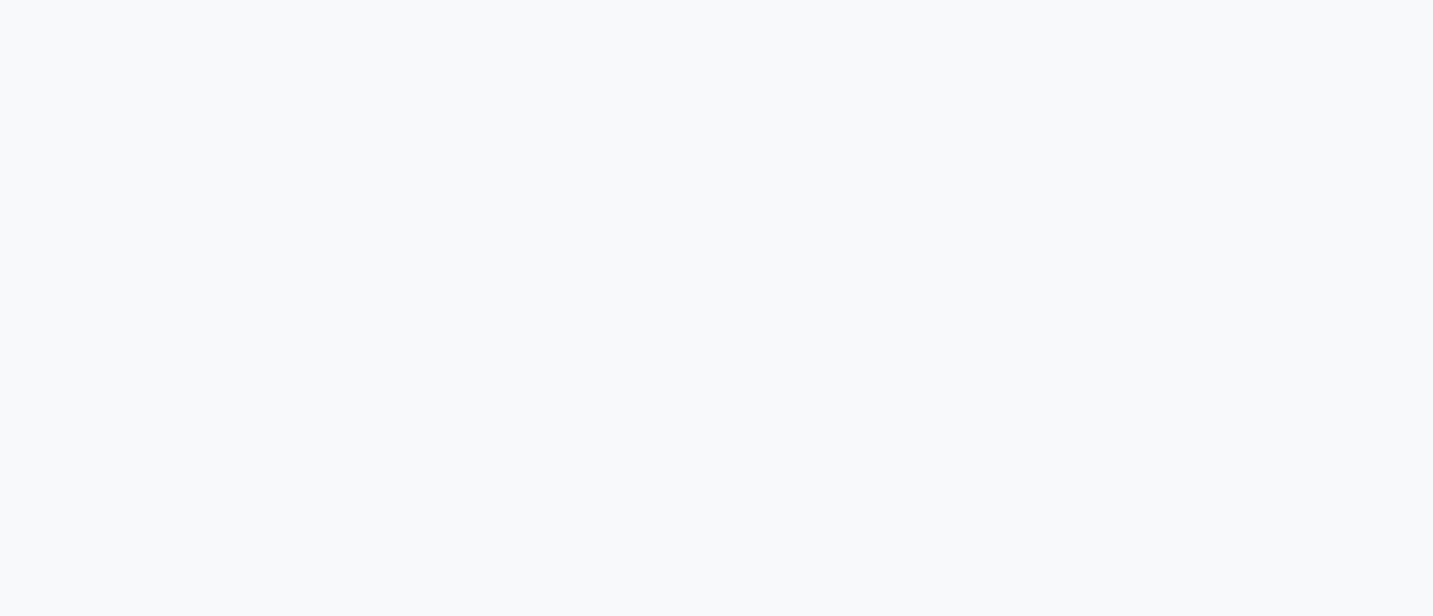 scroll, scrollTop: 0, scrollLeft: 0, axis: both 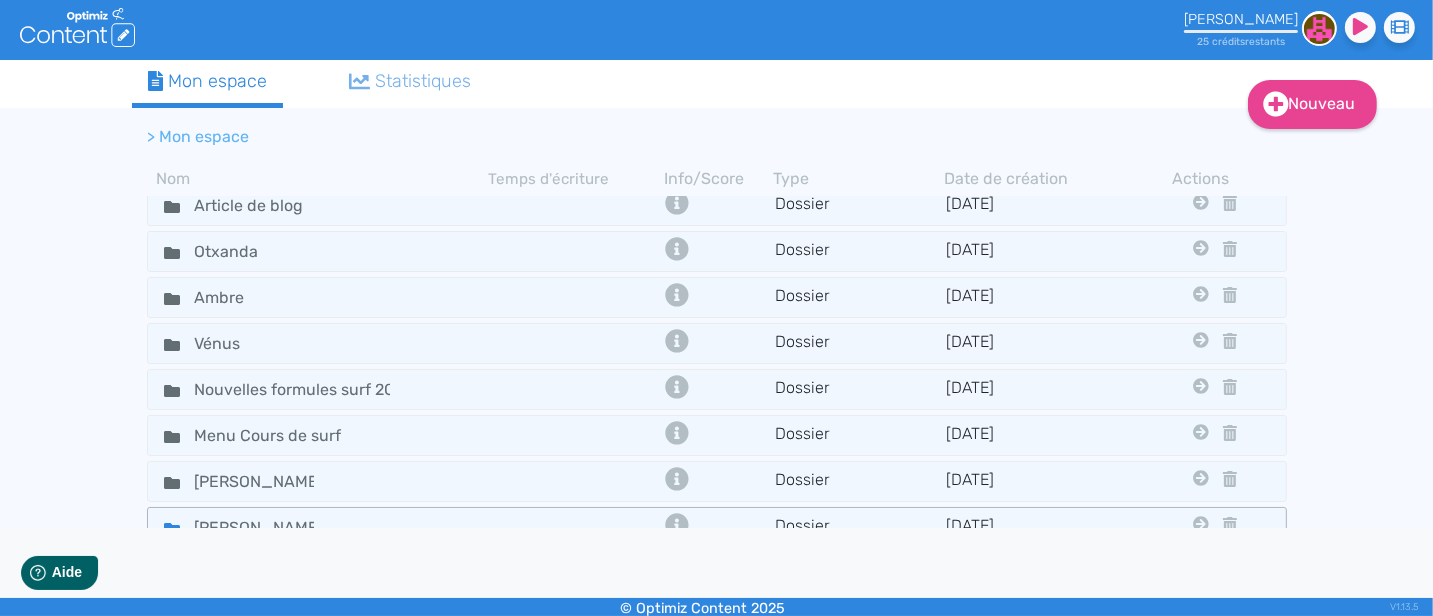click 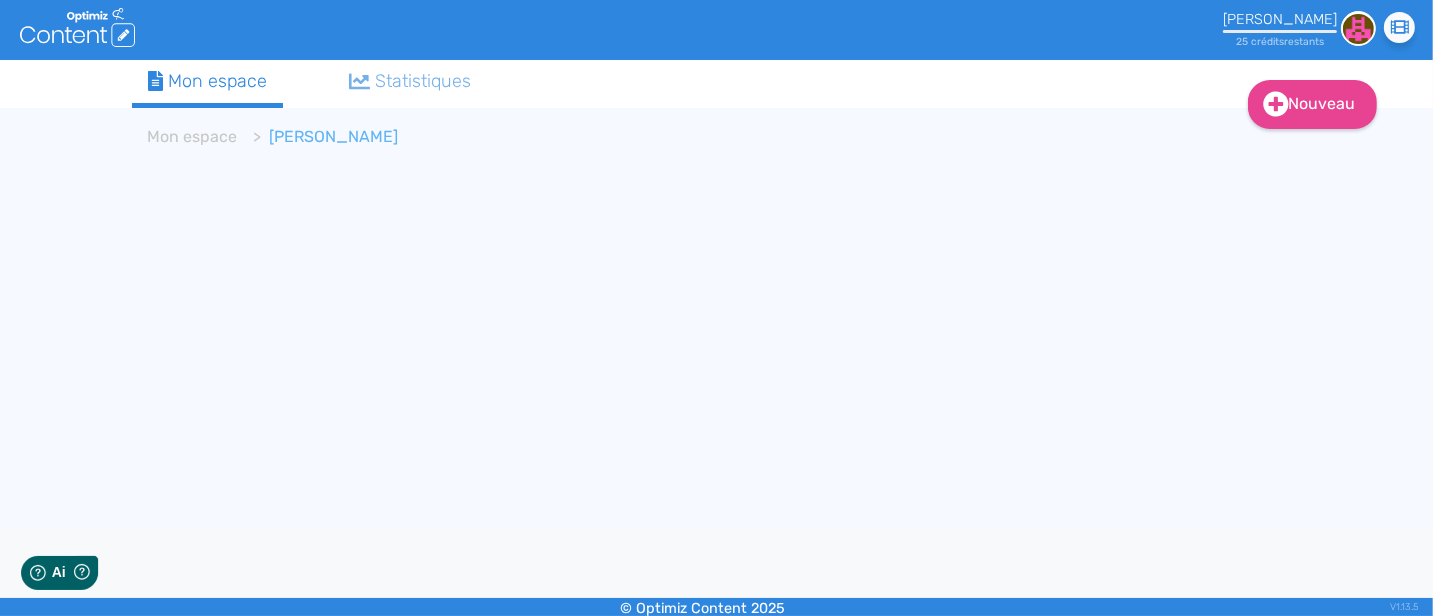 scroll, scrollTop: 0, scrollLeft: 0, axis: both 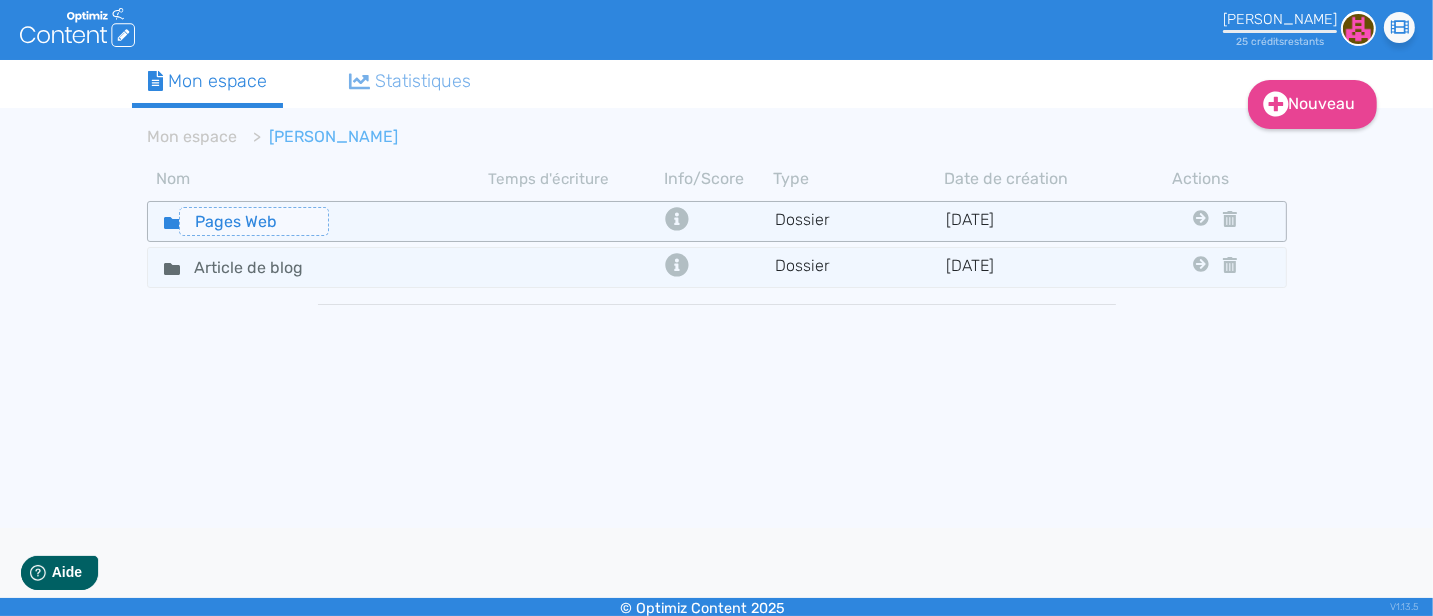 click on "Pages Web" 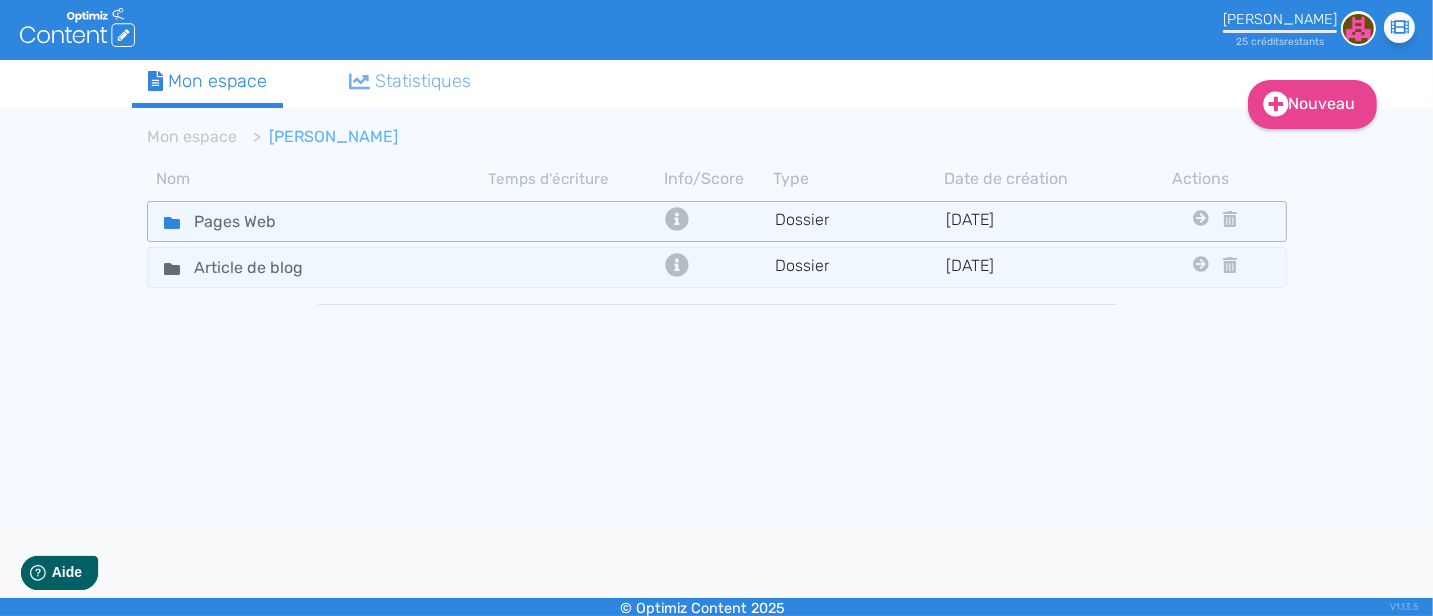 click 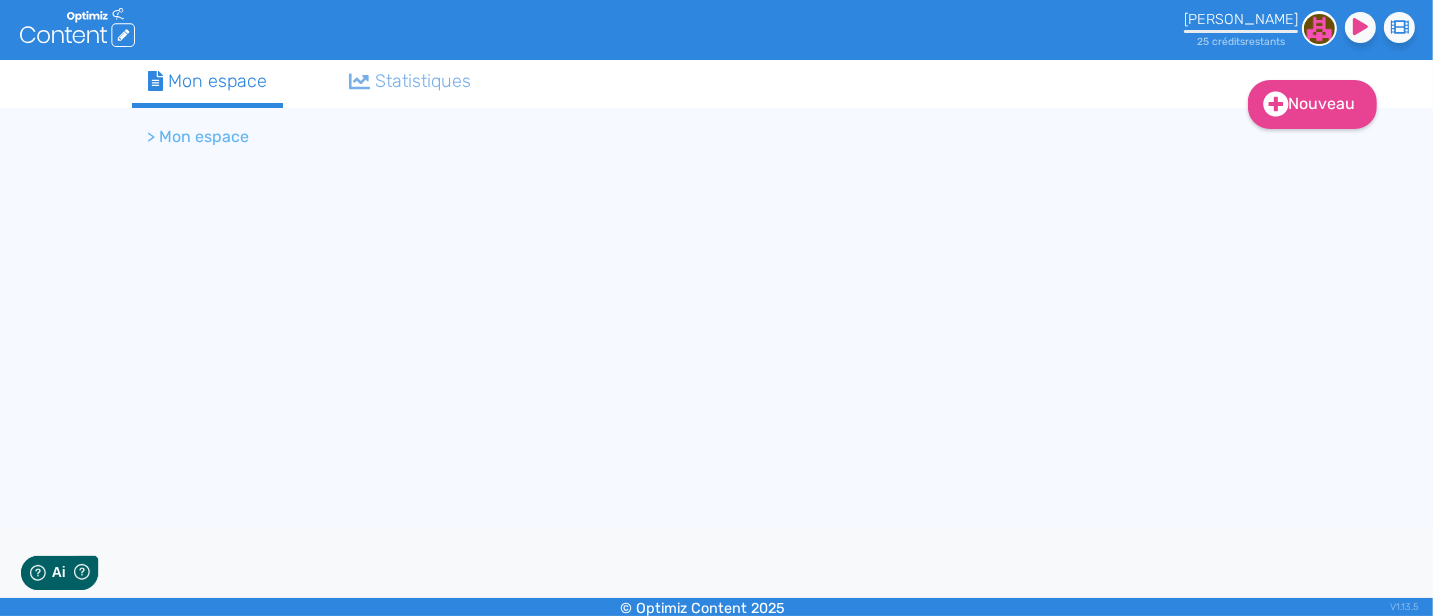 scroll, scrollTop: 0, scrollLeft: 0, axis: both 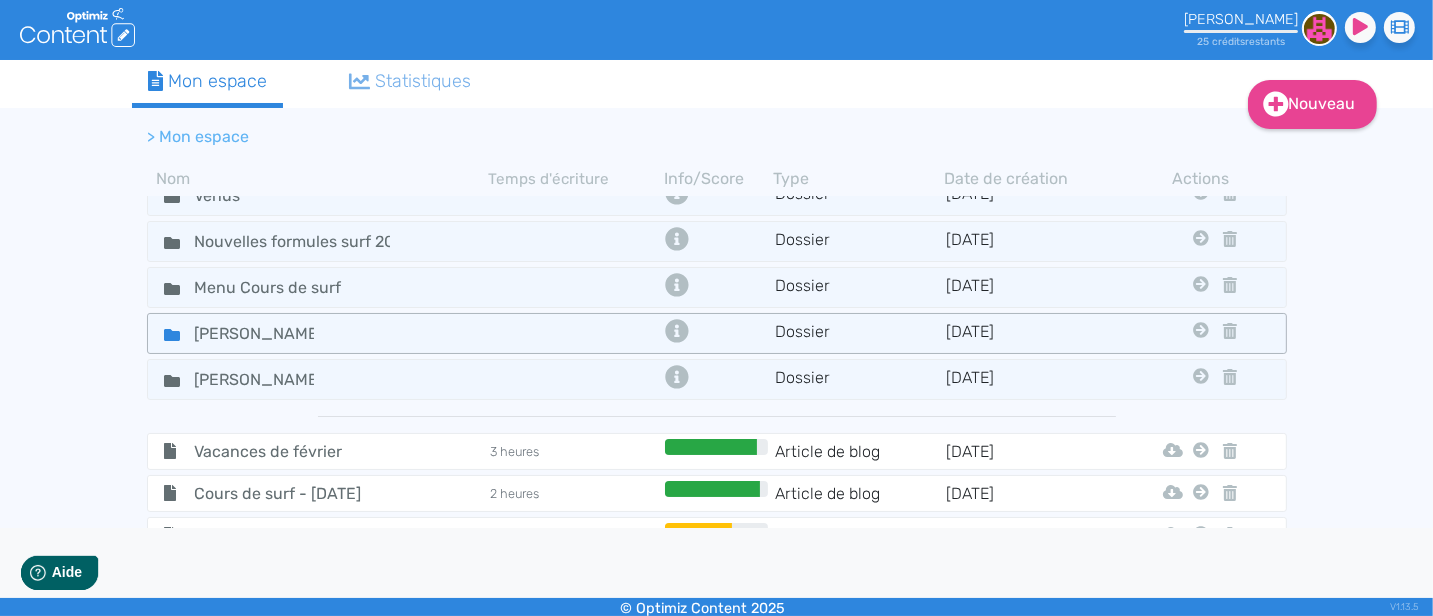 click 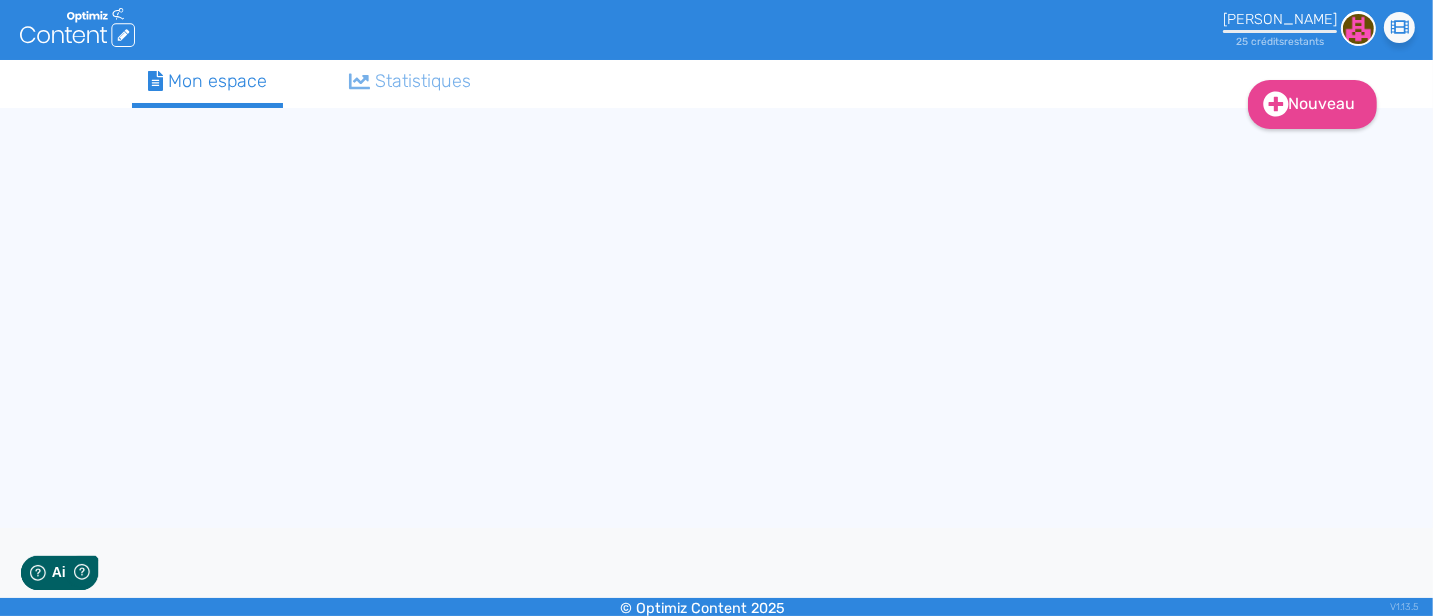 scroll, scrollTop: 0, scrollLeft: 0, axis: both 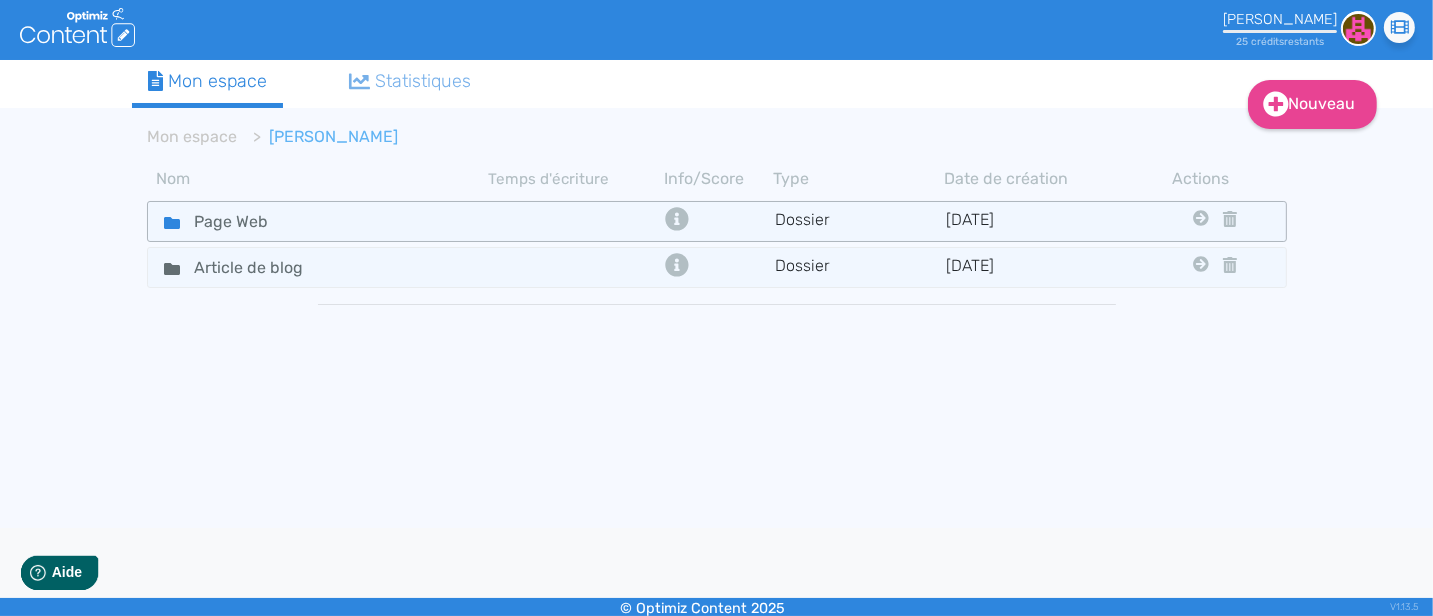 click 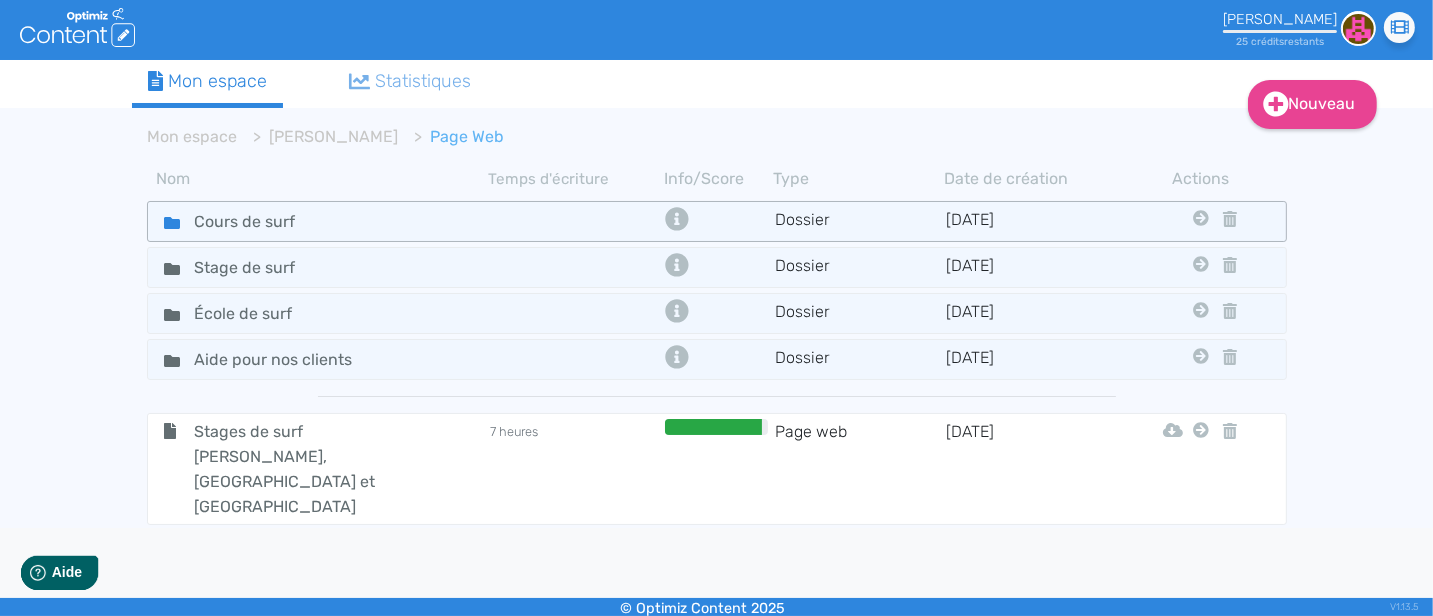 click 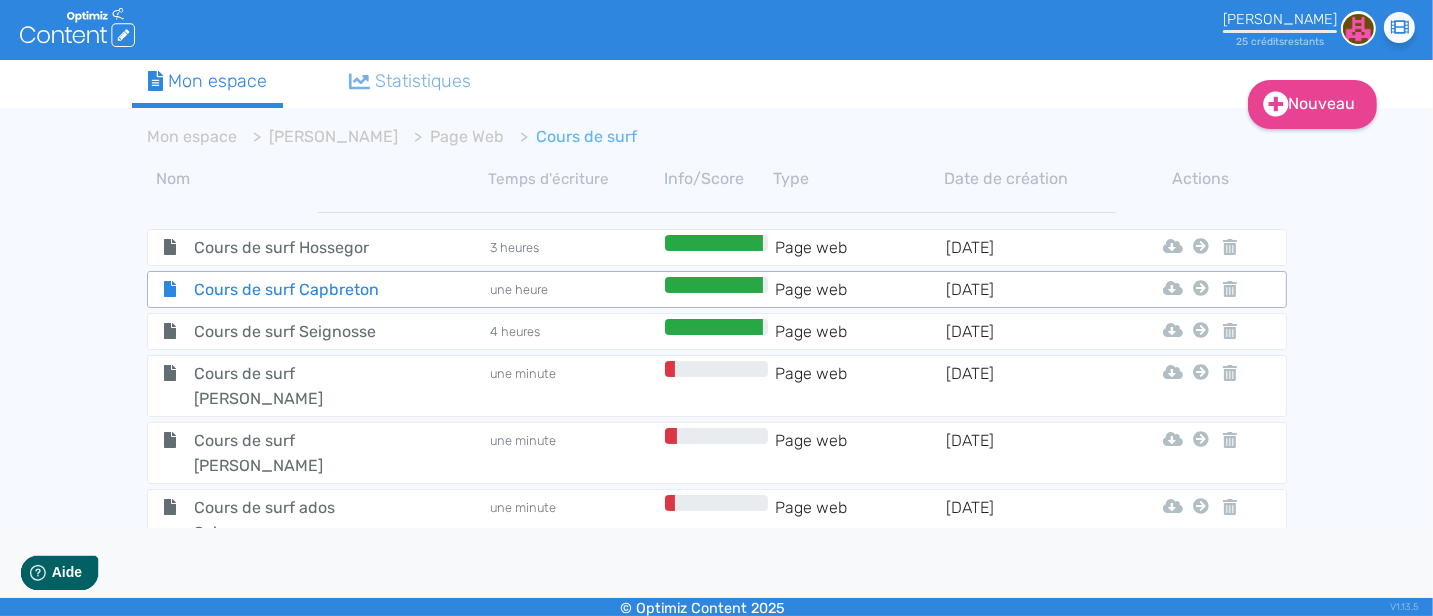 click on "Cours de surf Capbreton" 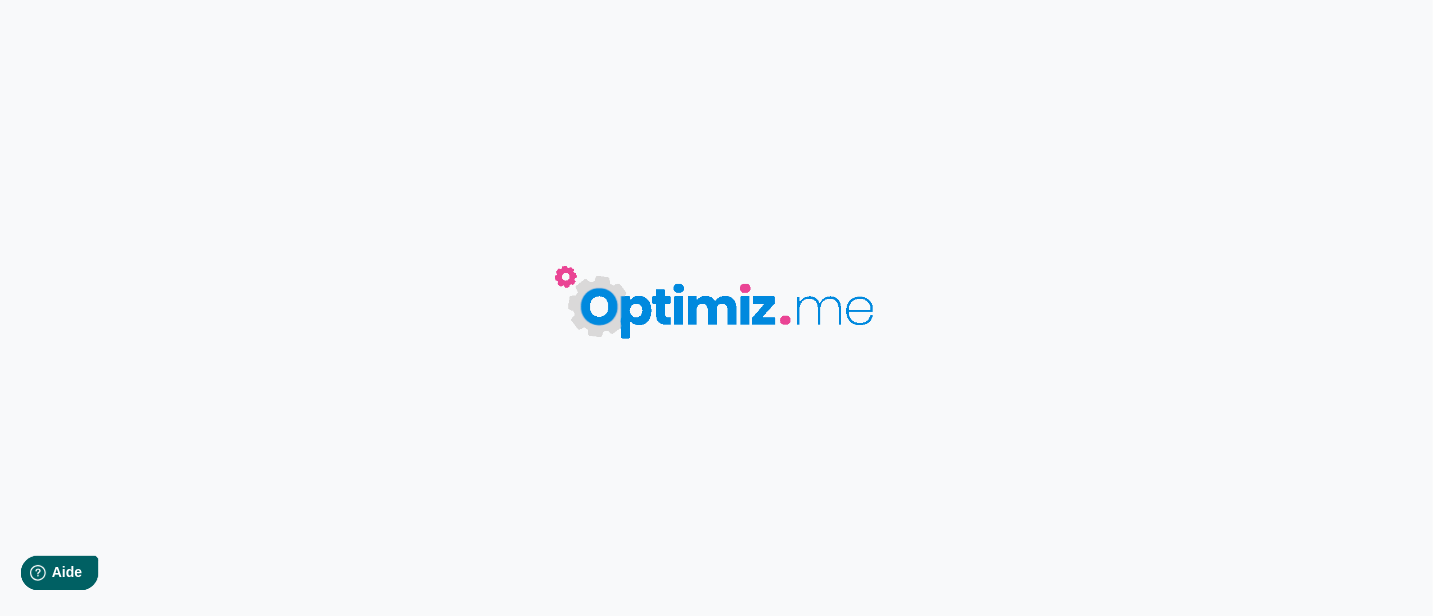type on "Cours de surf Capbreton" 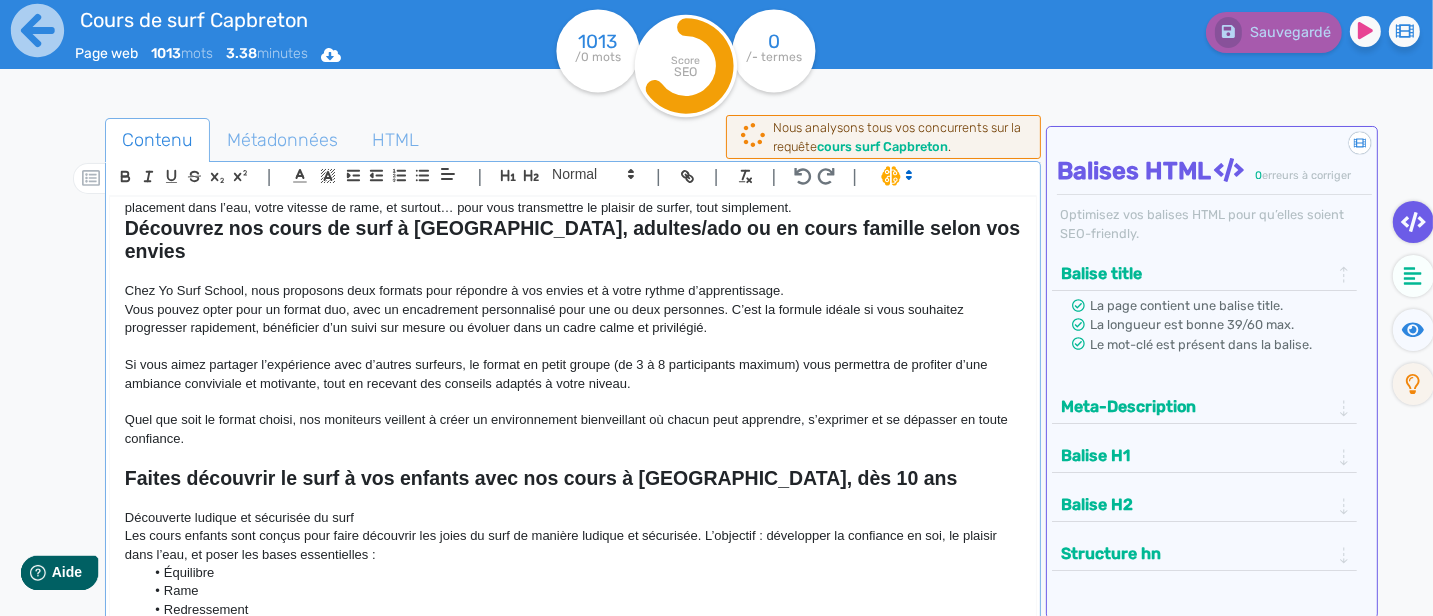 scroll, scrollTop: 0, scrollLeft: 0, axis: both 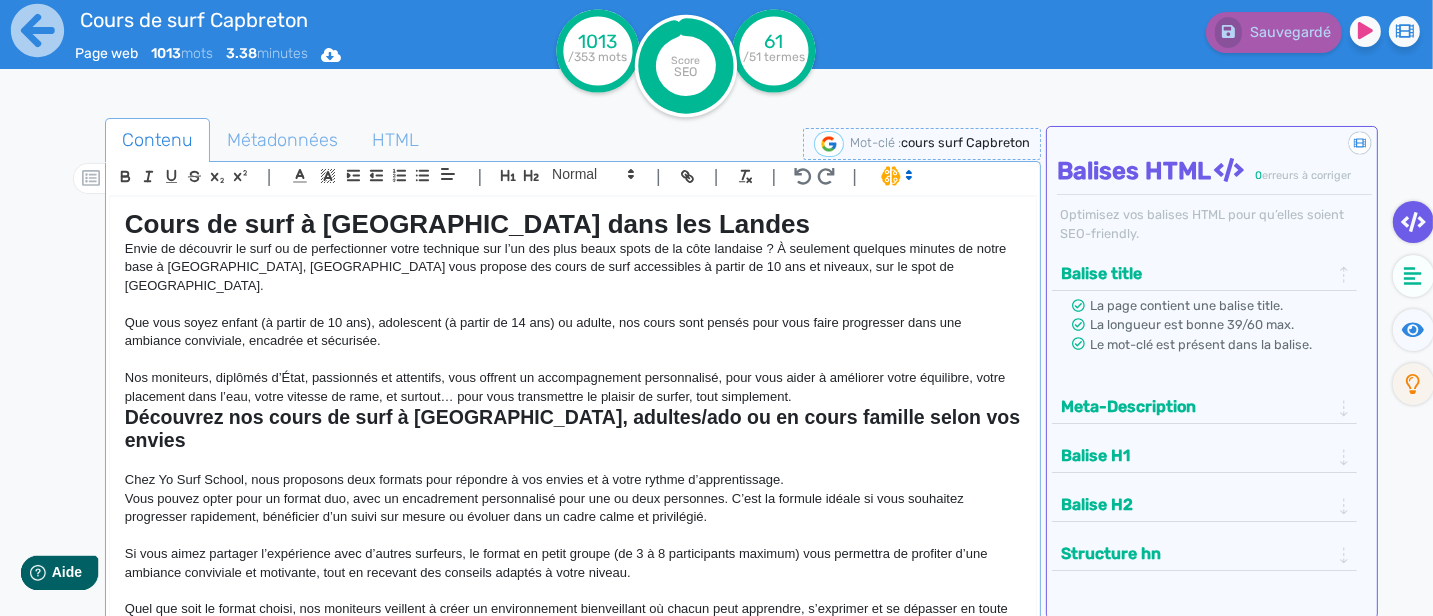 click on "Cours de surf à [GEOGRAPHIC_DATA] dans les Landes" 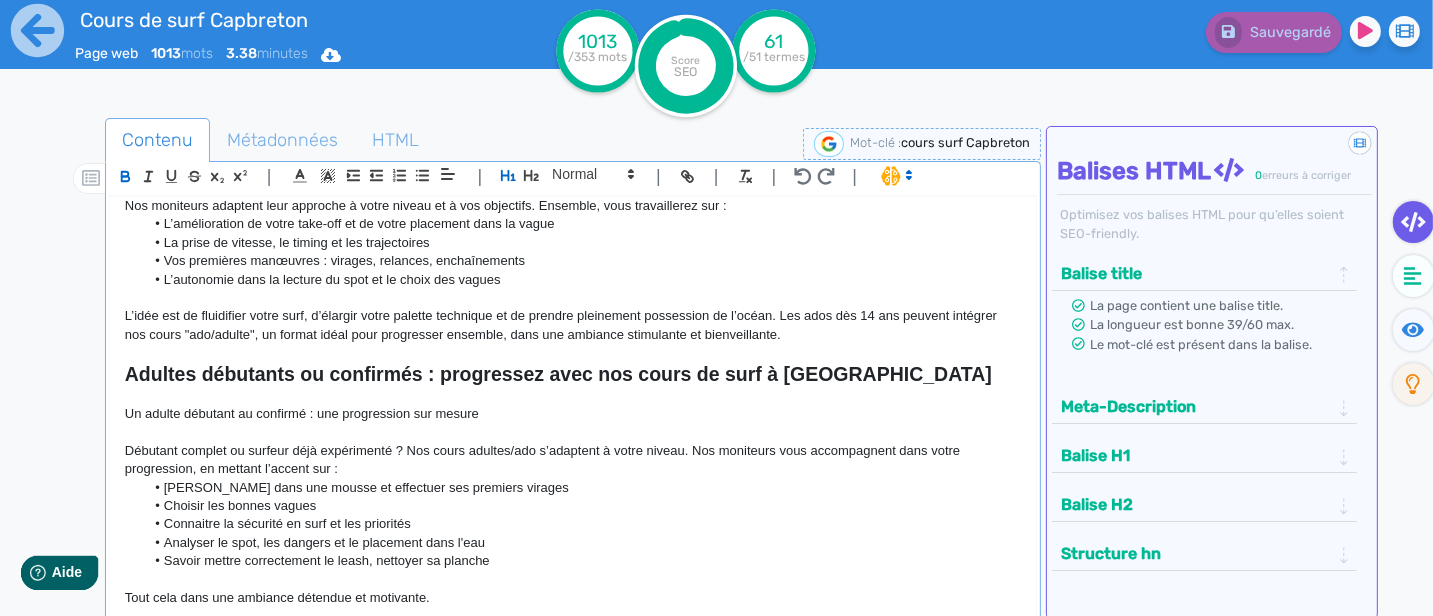 scroll, scrollTop: 1532, scrollLeft: 0, axis: vertical 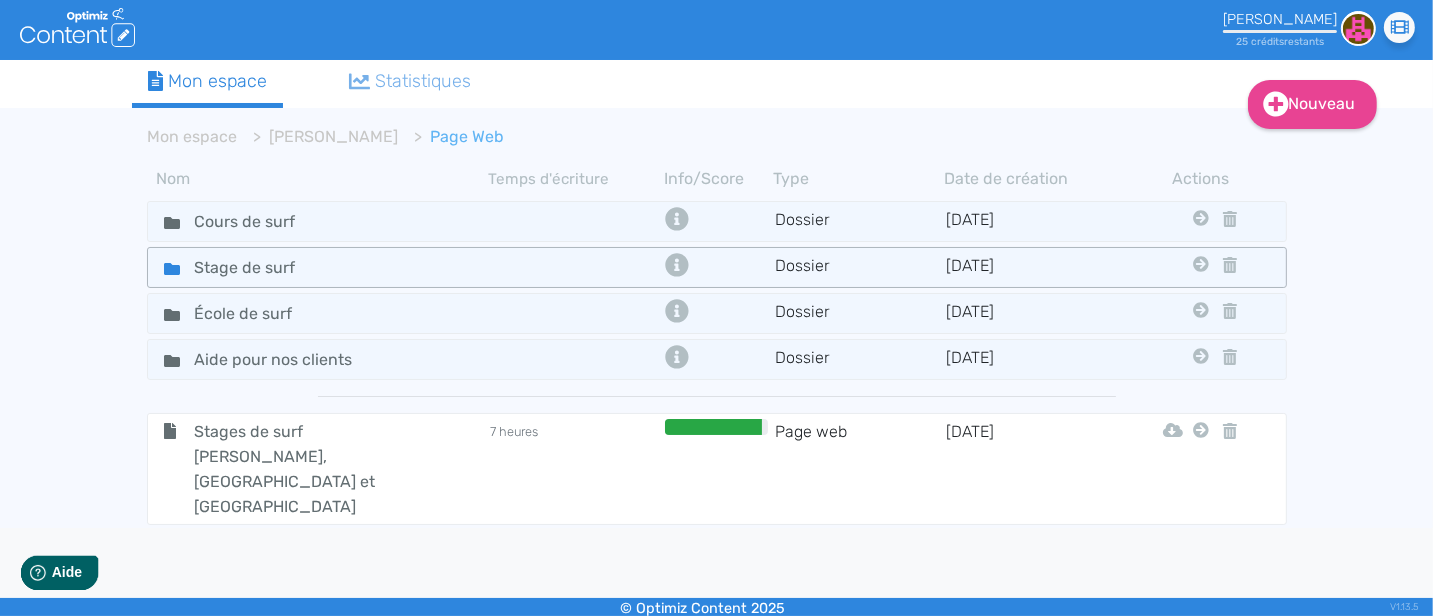 click 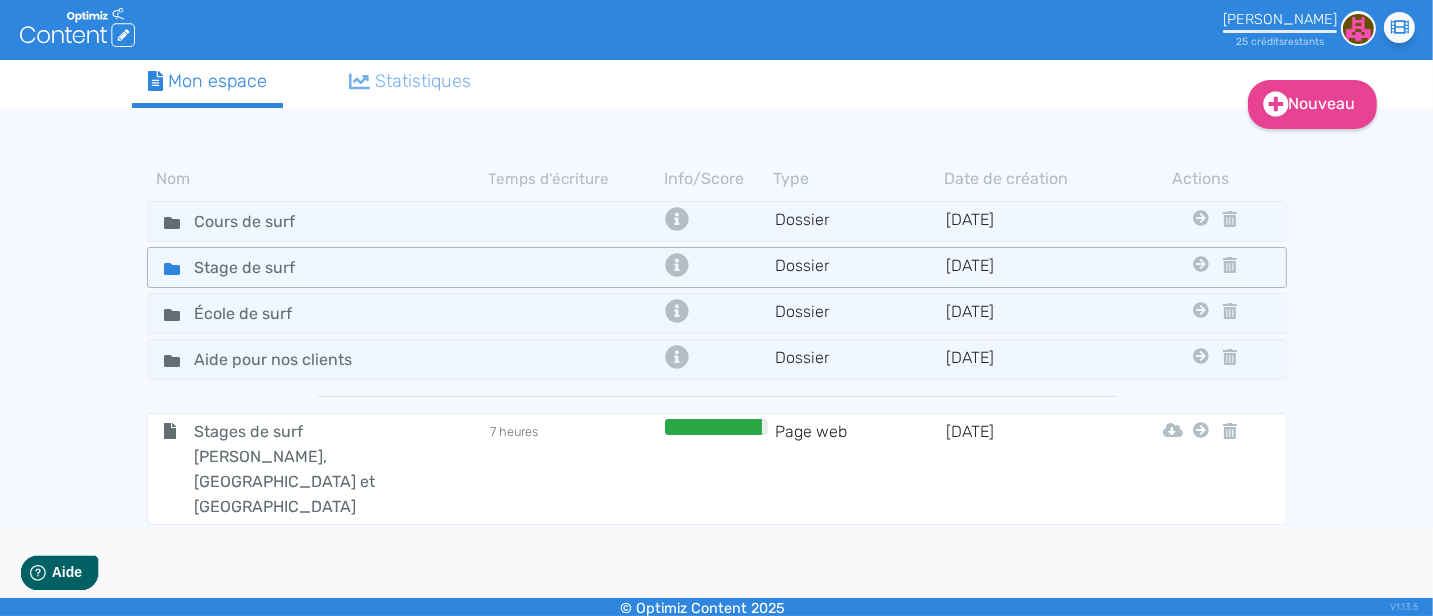 click 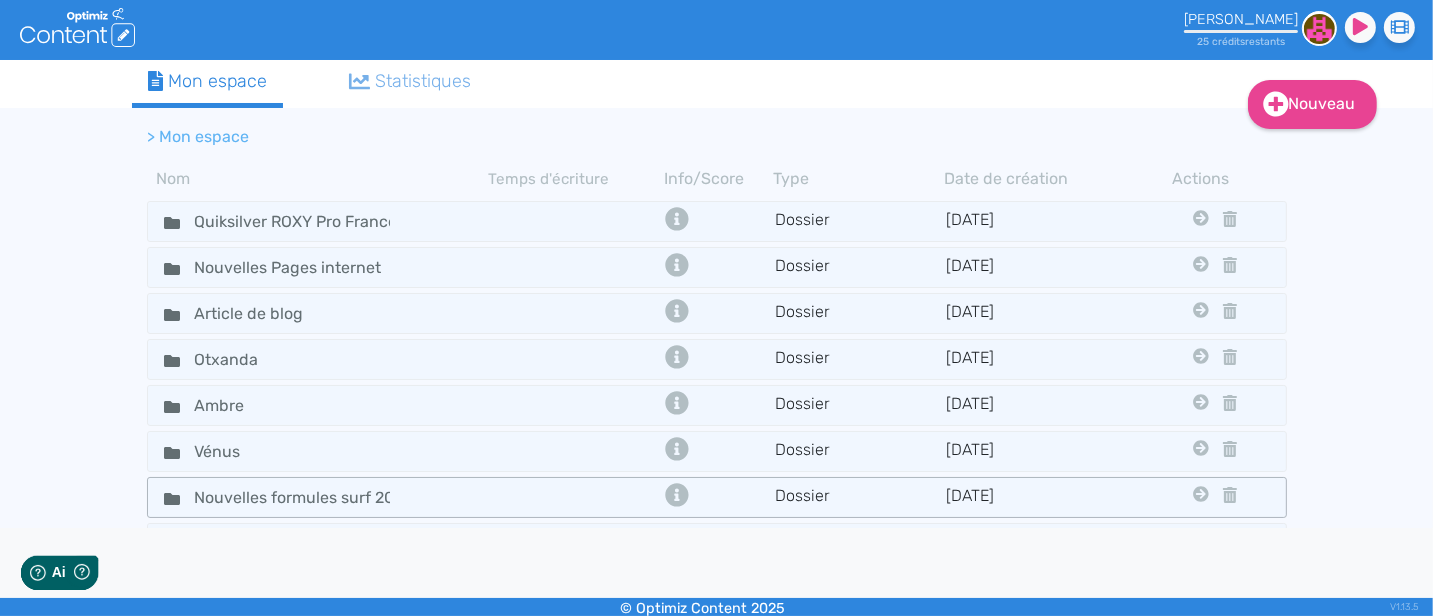 scroll, scrollTop: 0, scrollLeft: 0, axis: both 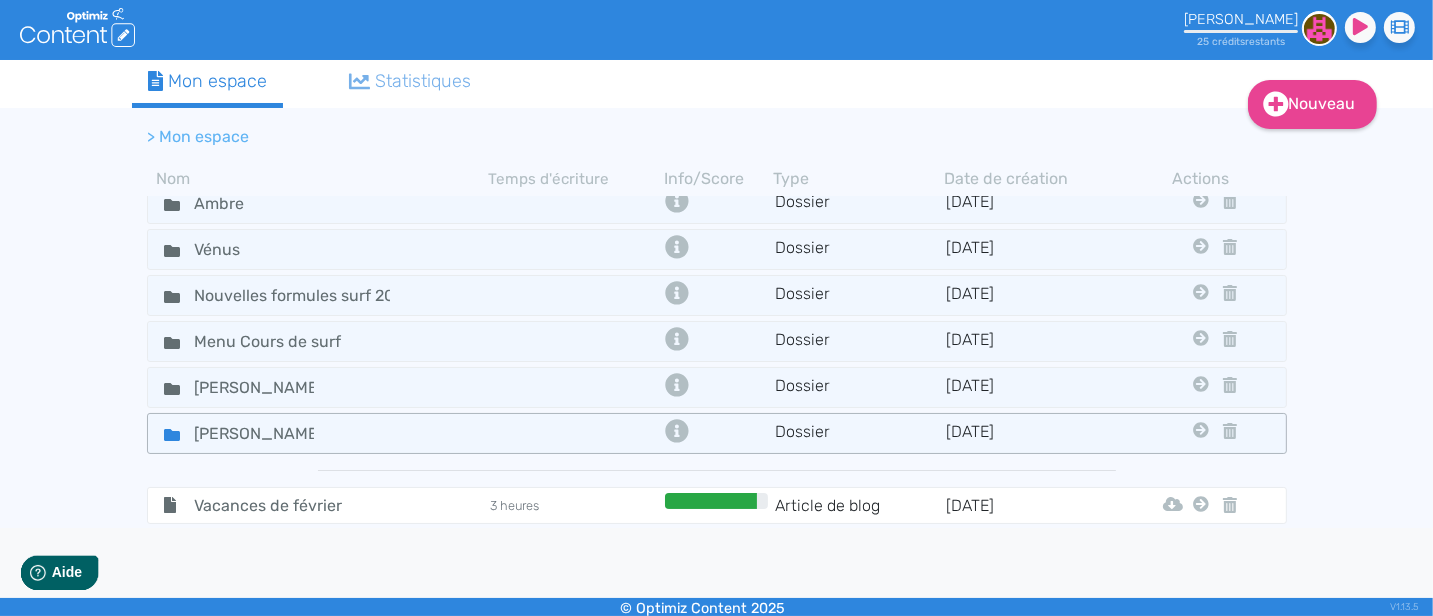 click 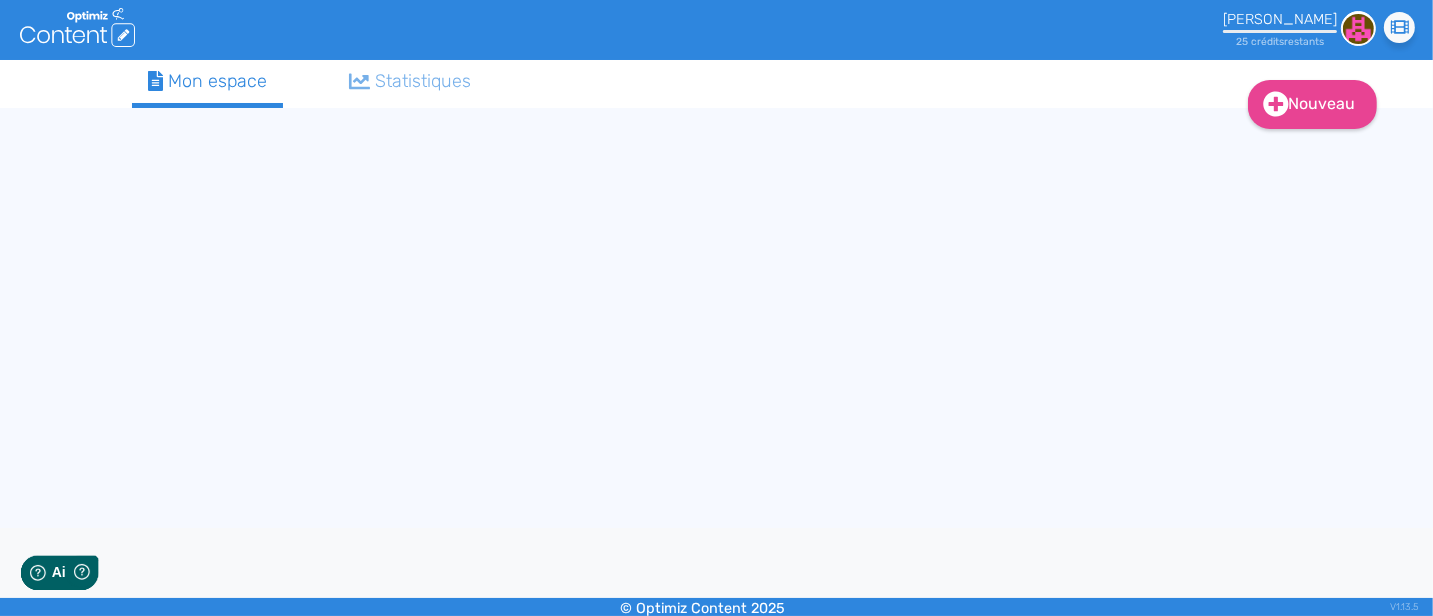 scroll, scrollTop: 0, scrollLeft: 0, axis: both 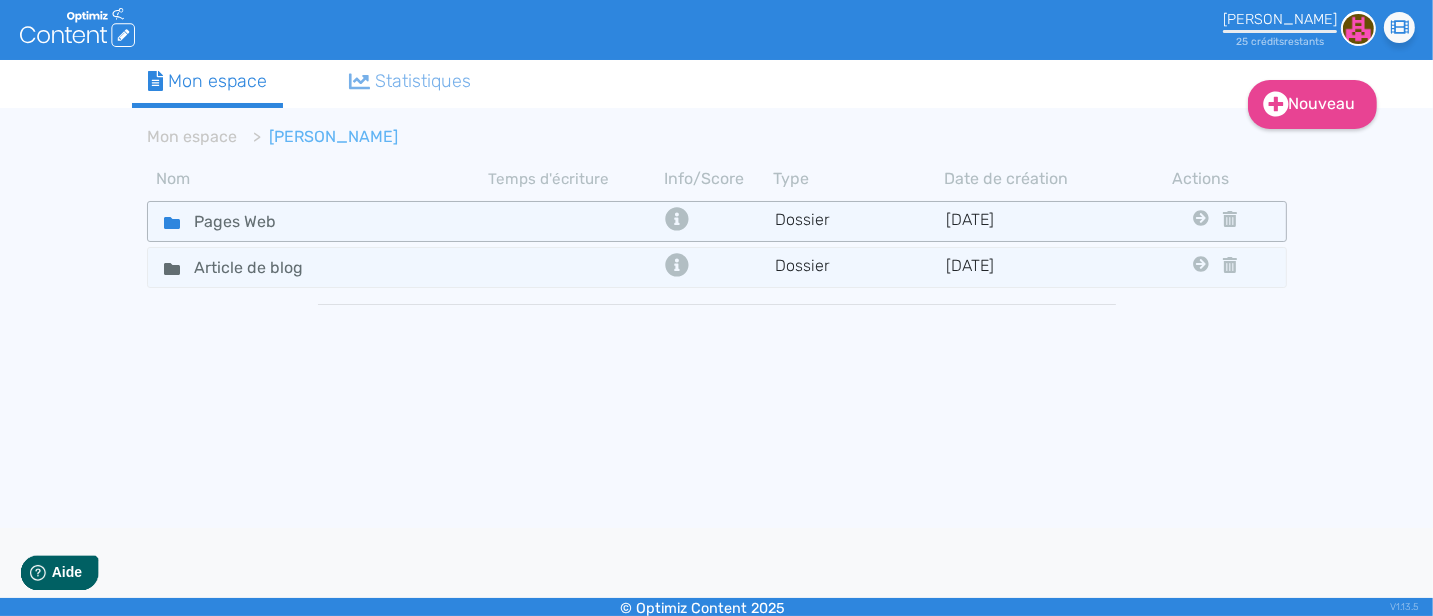 click 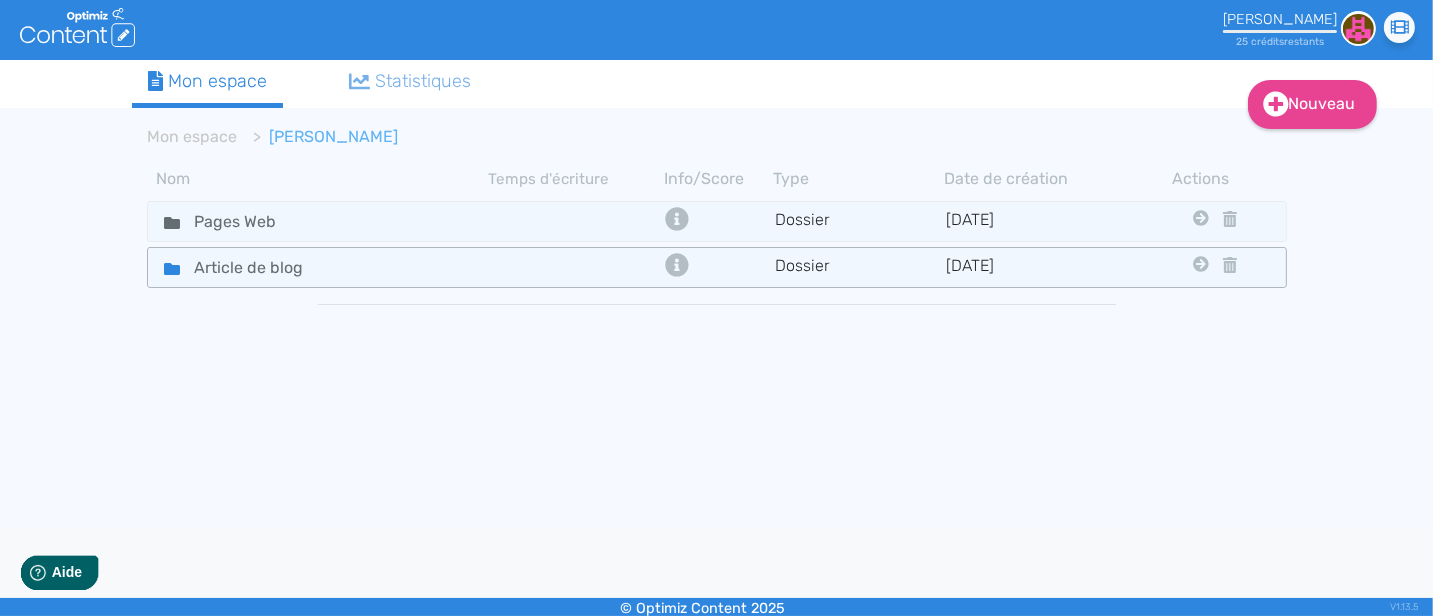 click 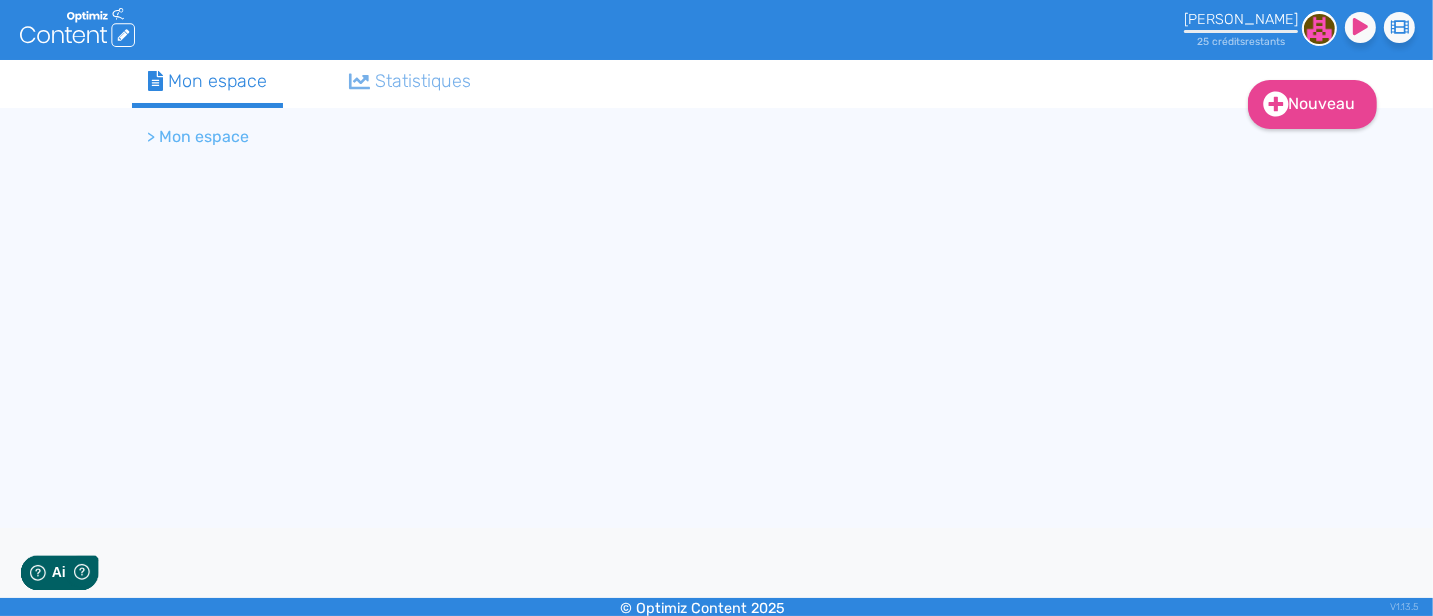 scroll, scrollTop: 0, scrollLeft: 0, axis: both 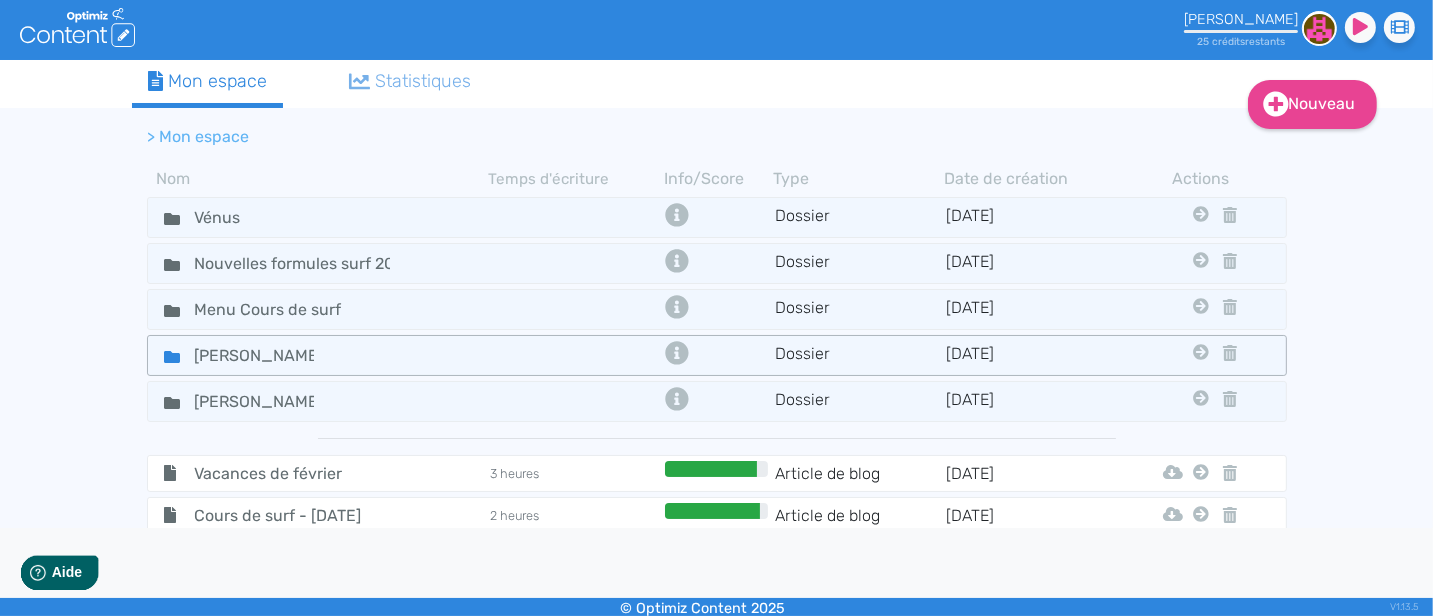 click 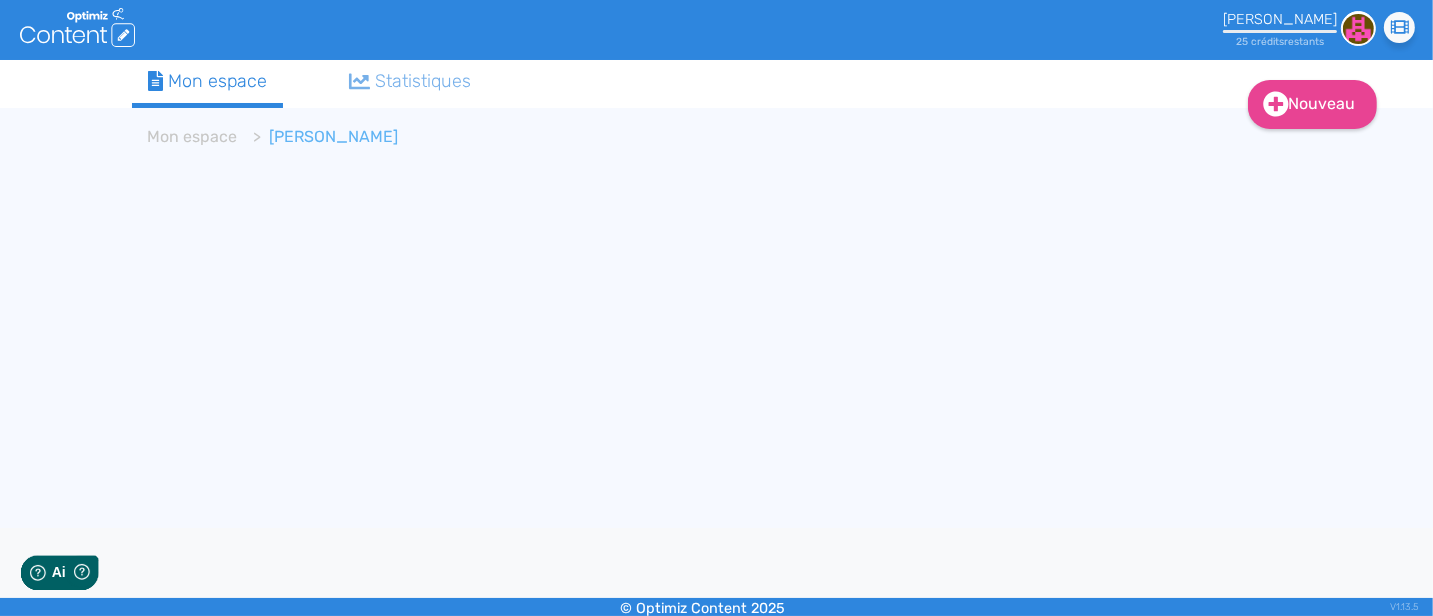scroll, scrollTop: 0, scrollLeft: 0, axis: both 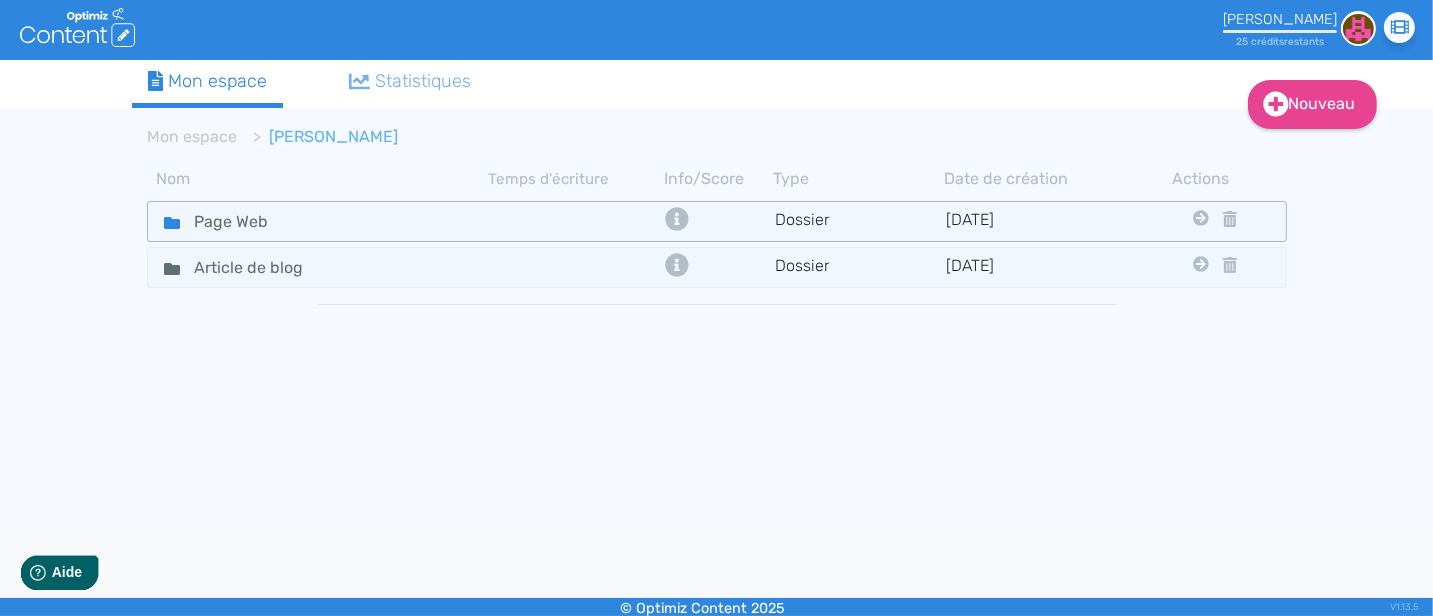 click 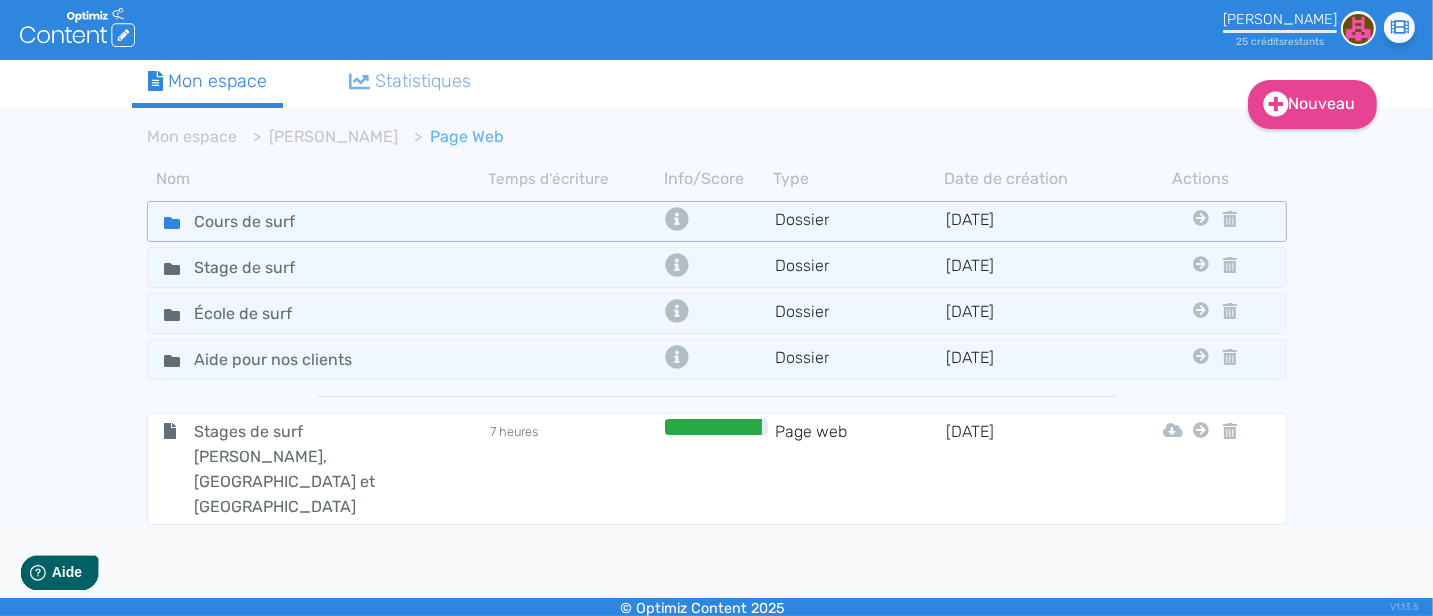 click 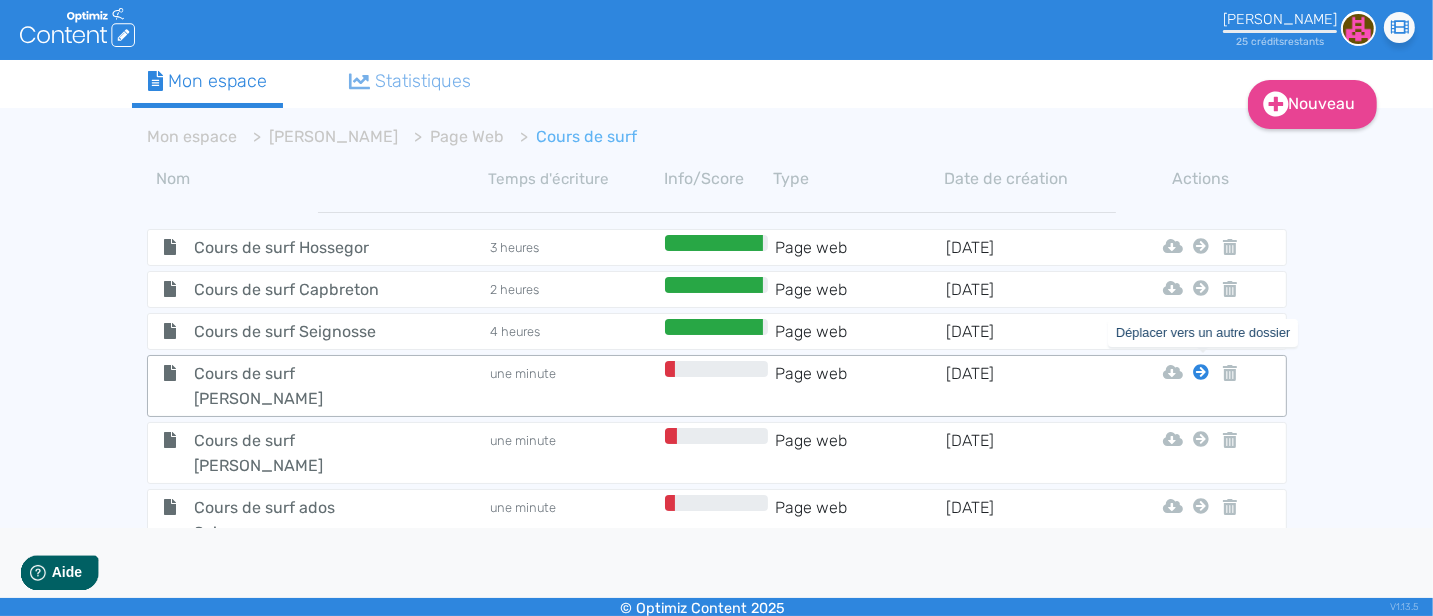 click 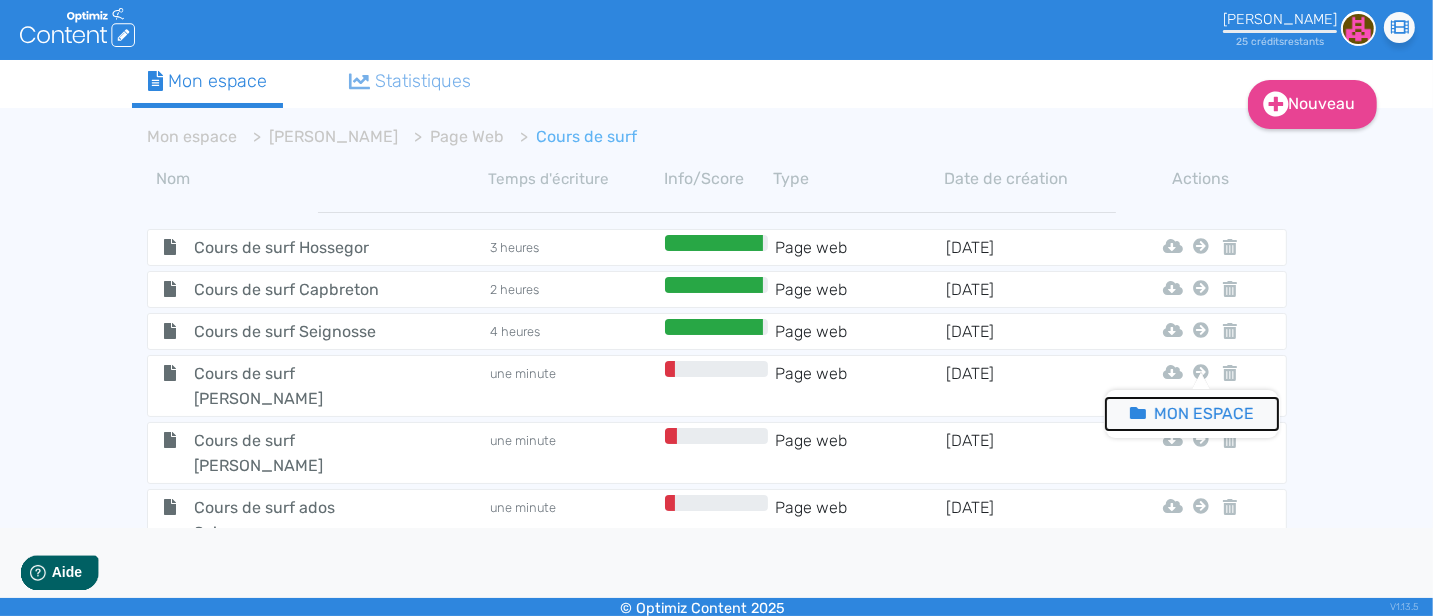 click on "Mon Espace" at bounding box center [1192, 414] 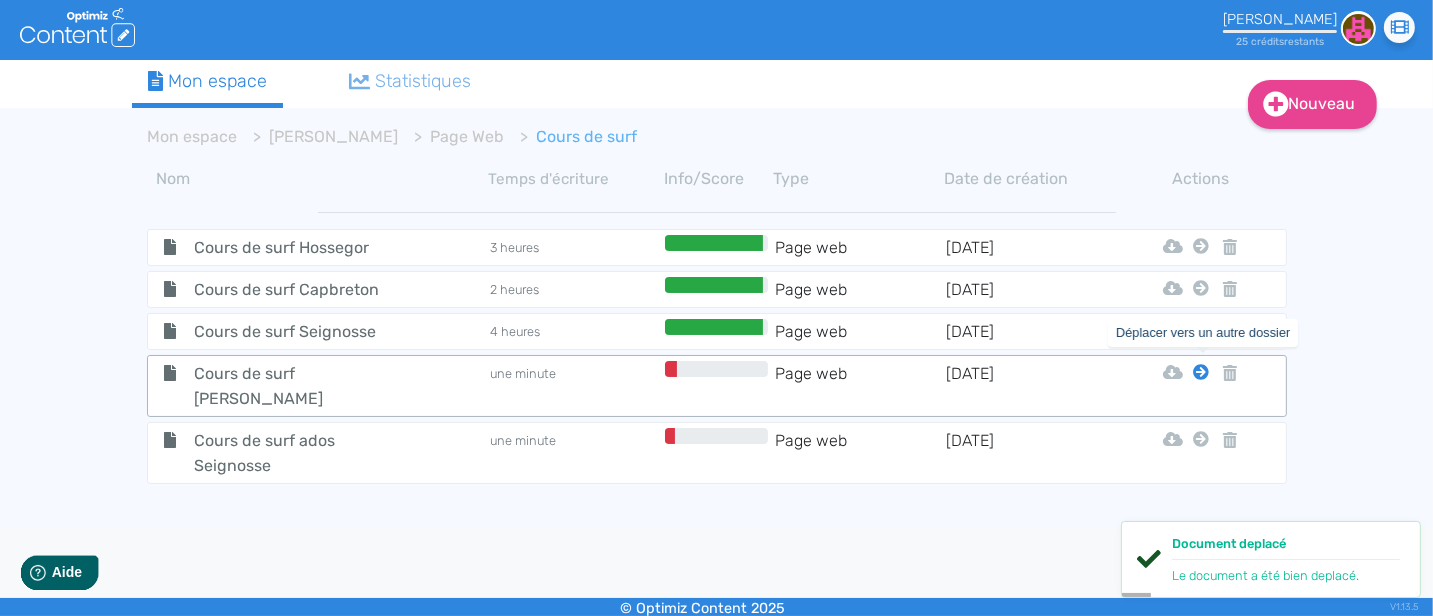 click 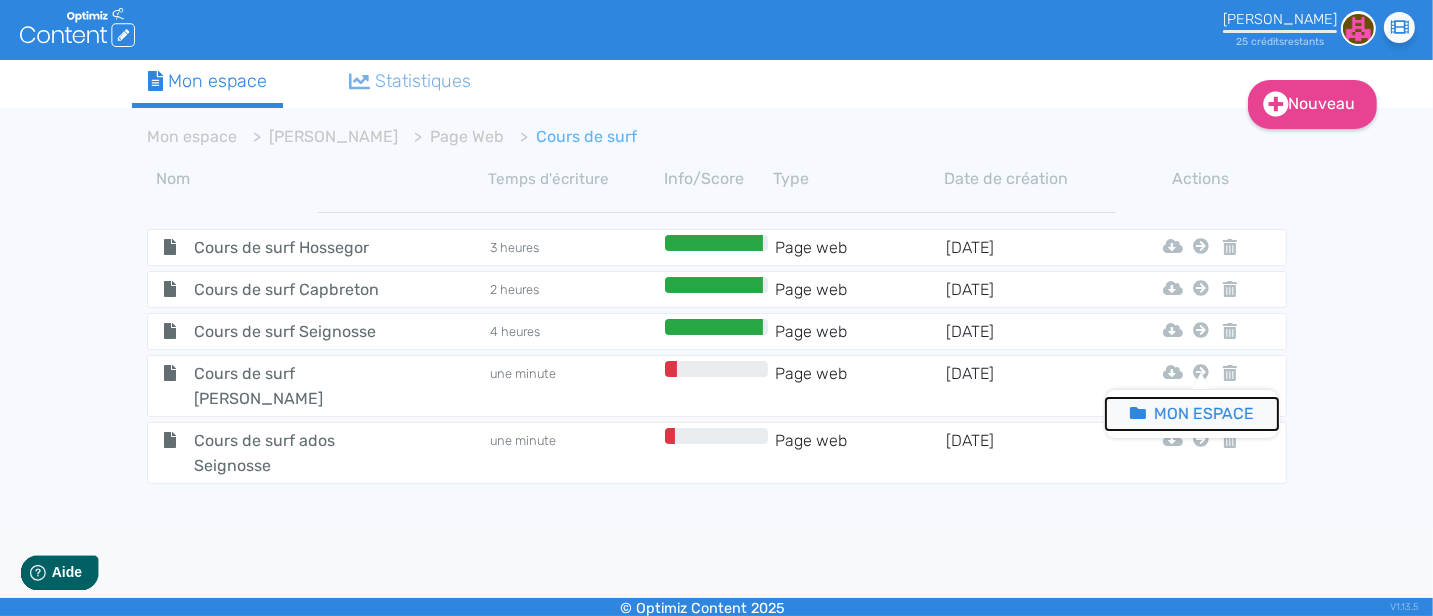 click on "Mon Espace" at bounding box center [1192, 414] 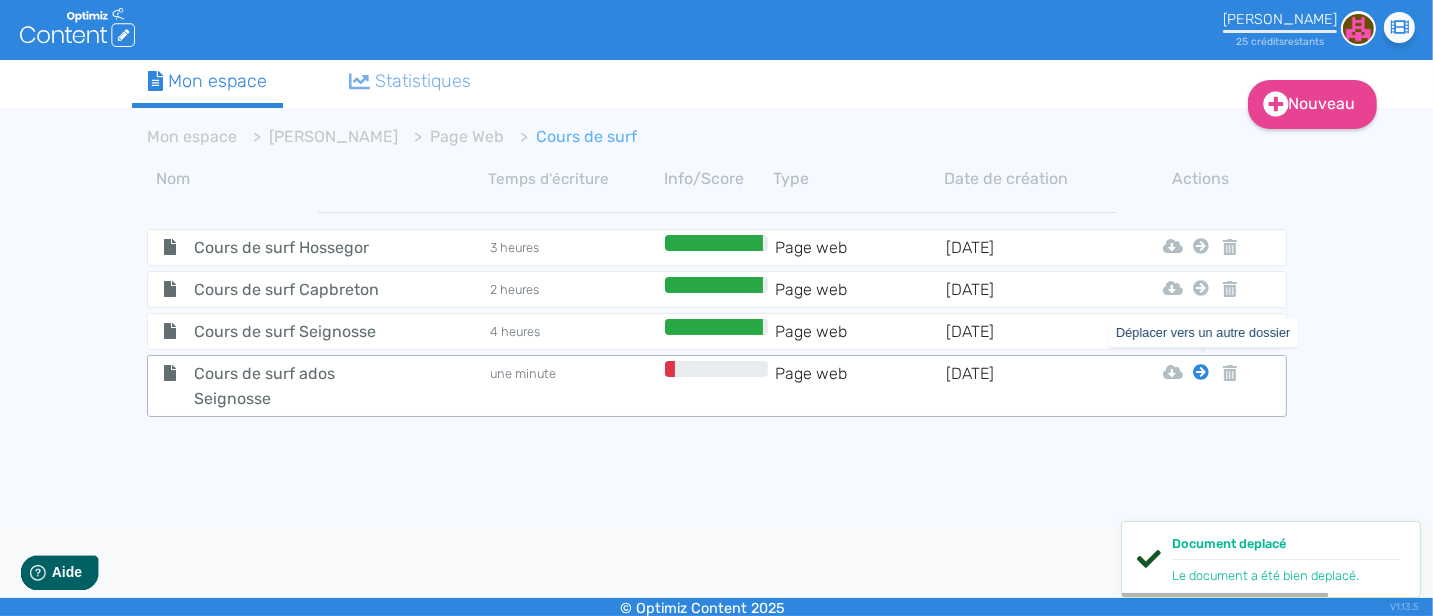 click 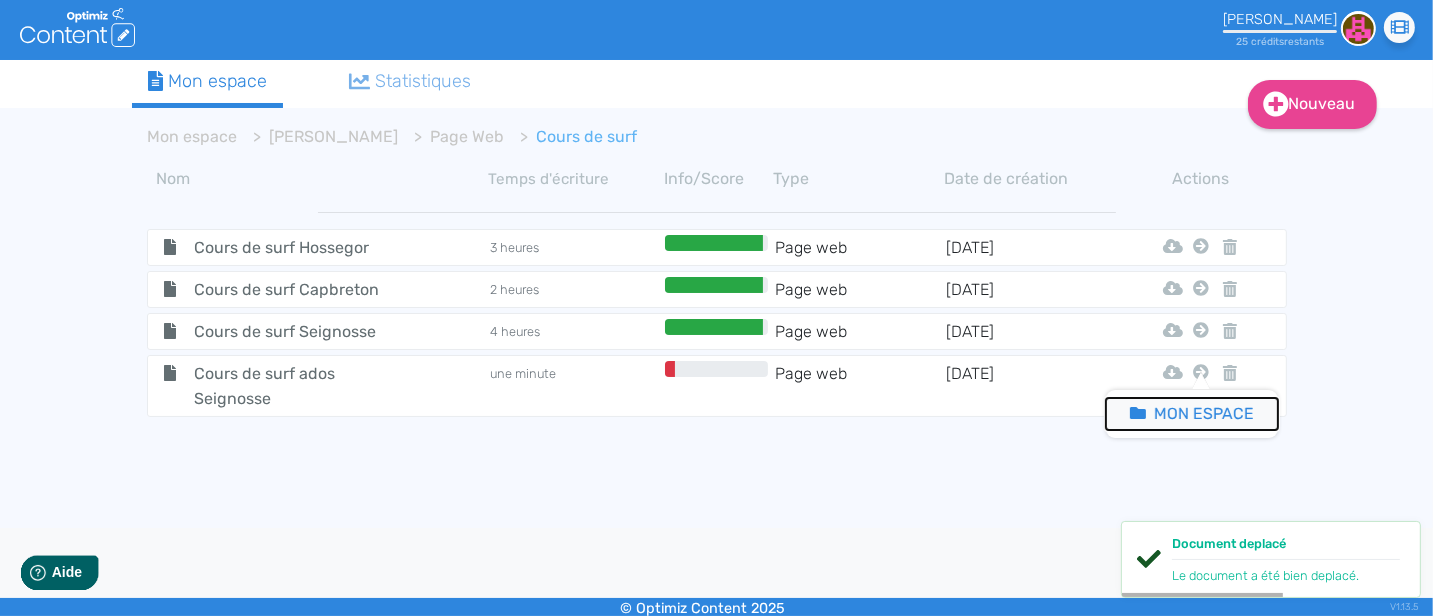 click on "Mon Espace" at bounding box center [1192, 414] 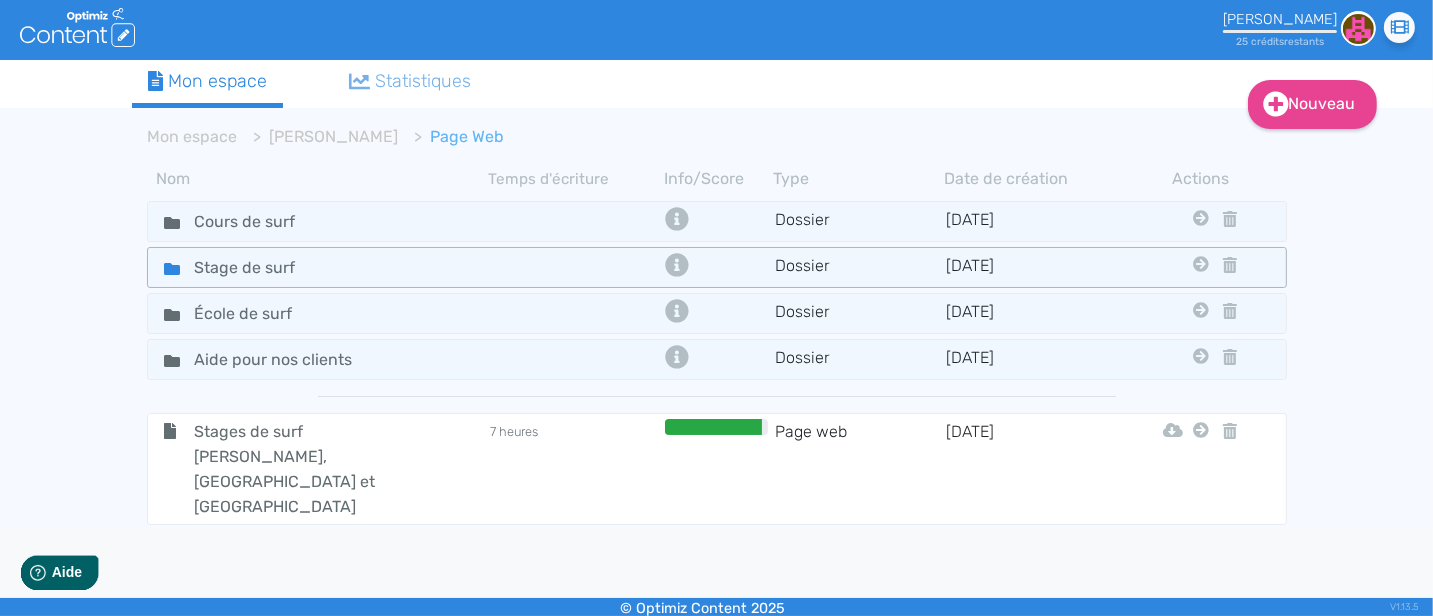click 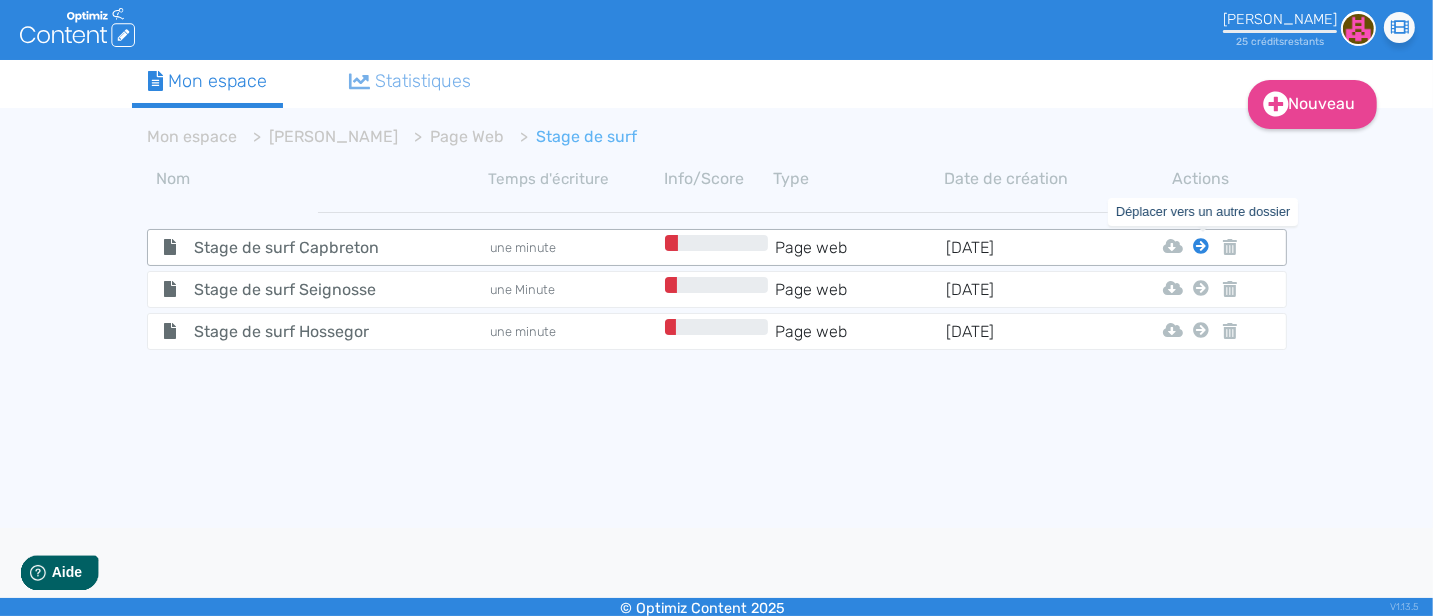 click 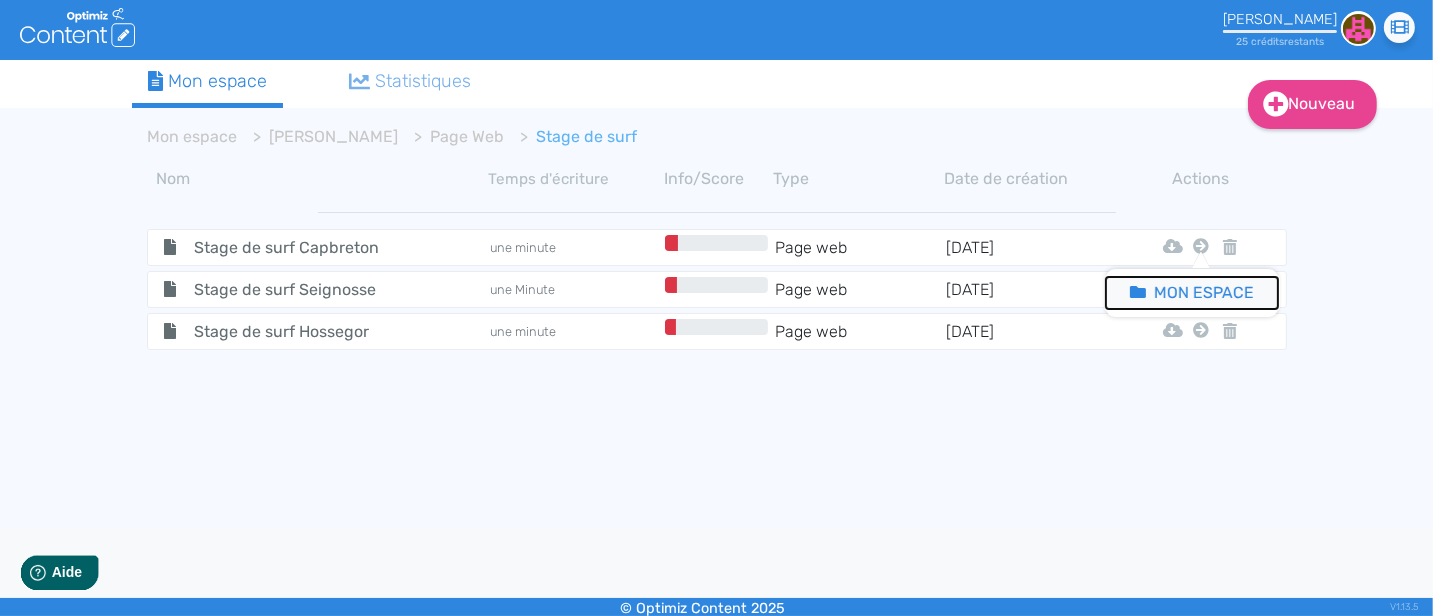 click on "Mon Espace" at bounding box center (1192, 293) 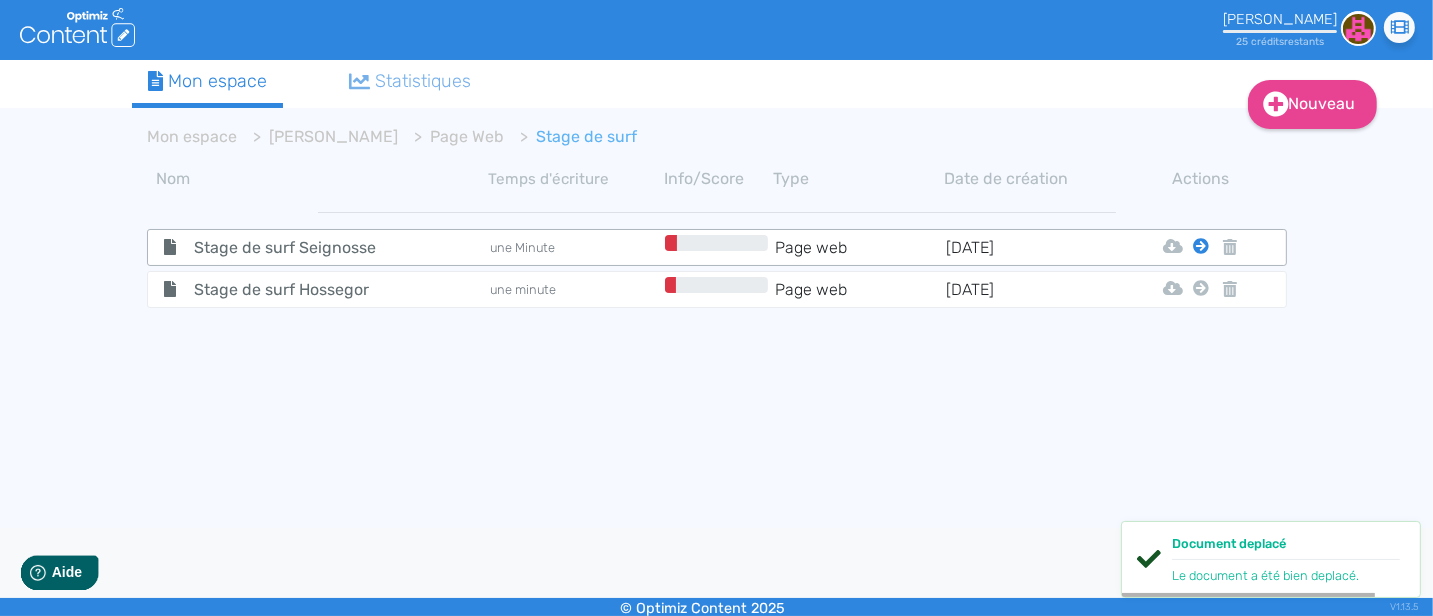 click 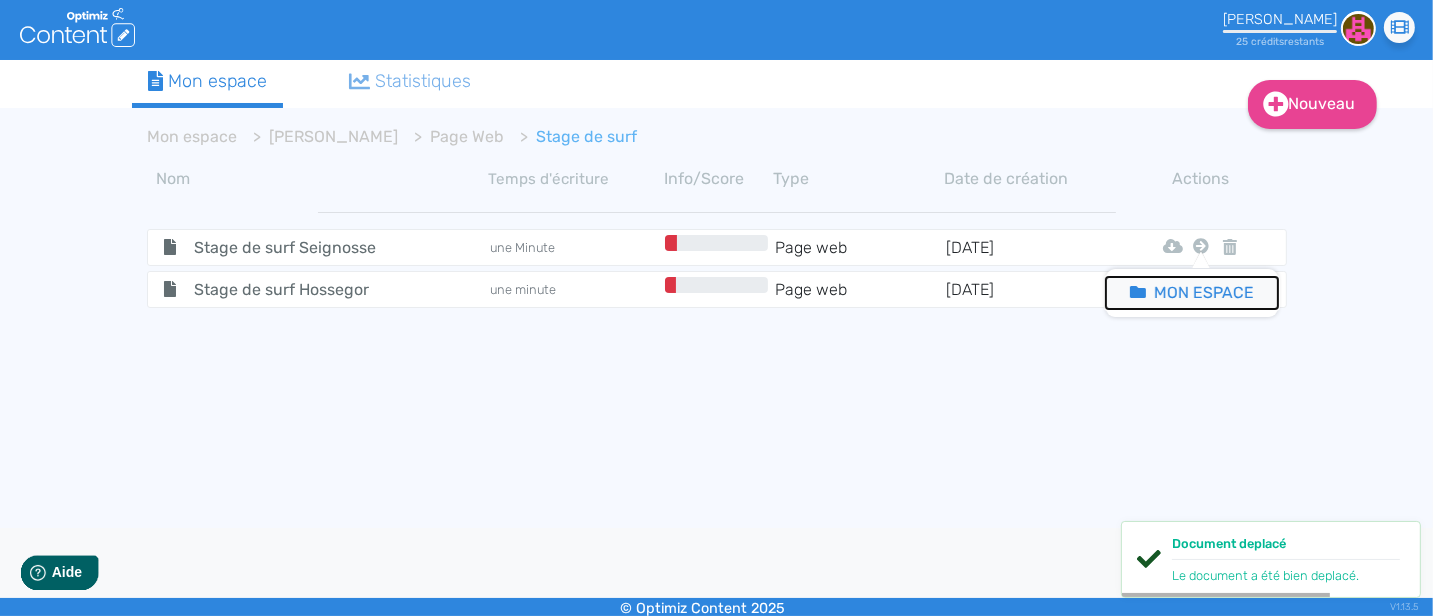 click on "Mon Espace" at bounding box center (1192, 293) 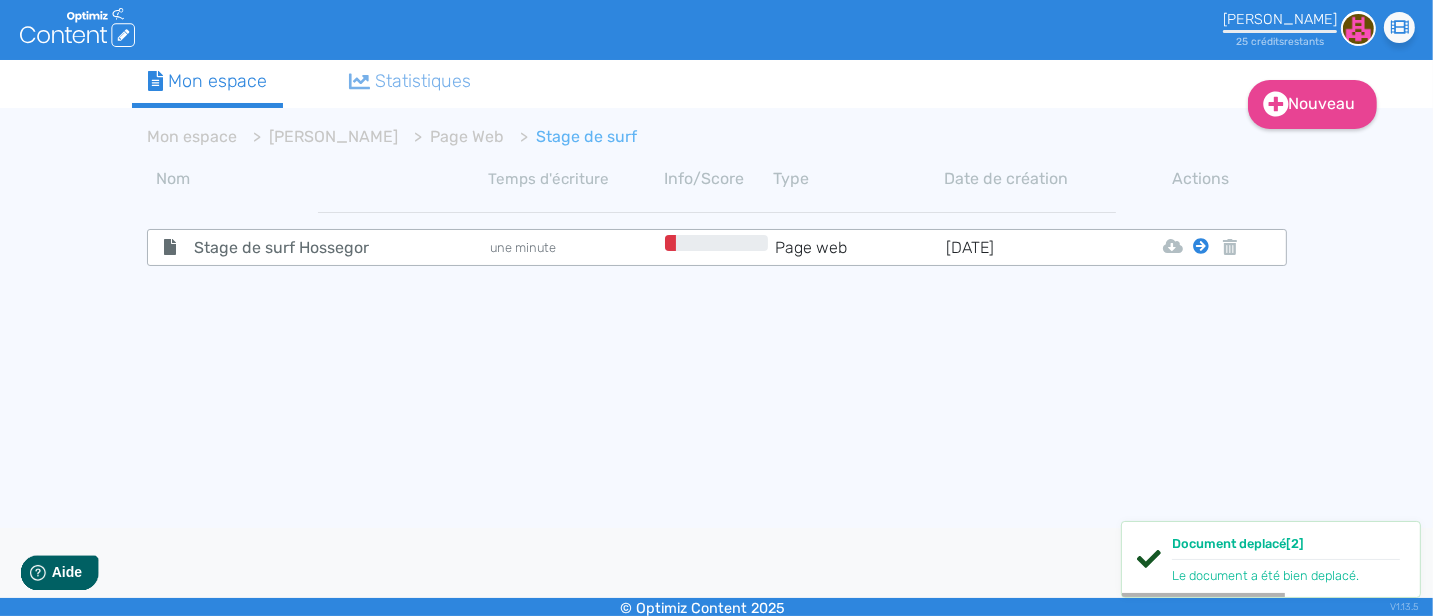 click 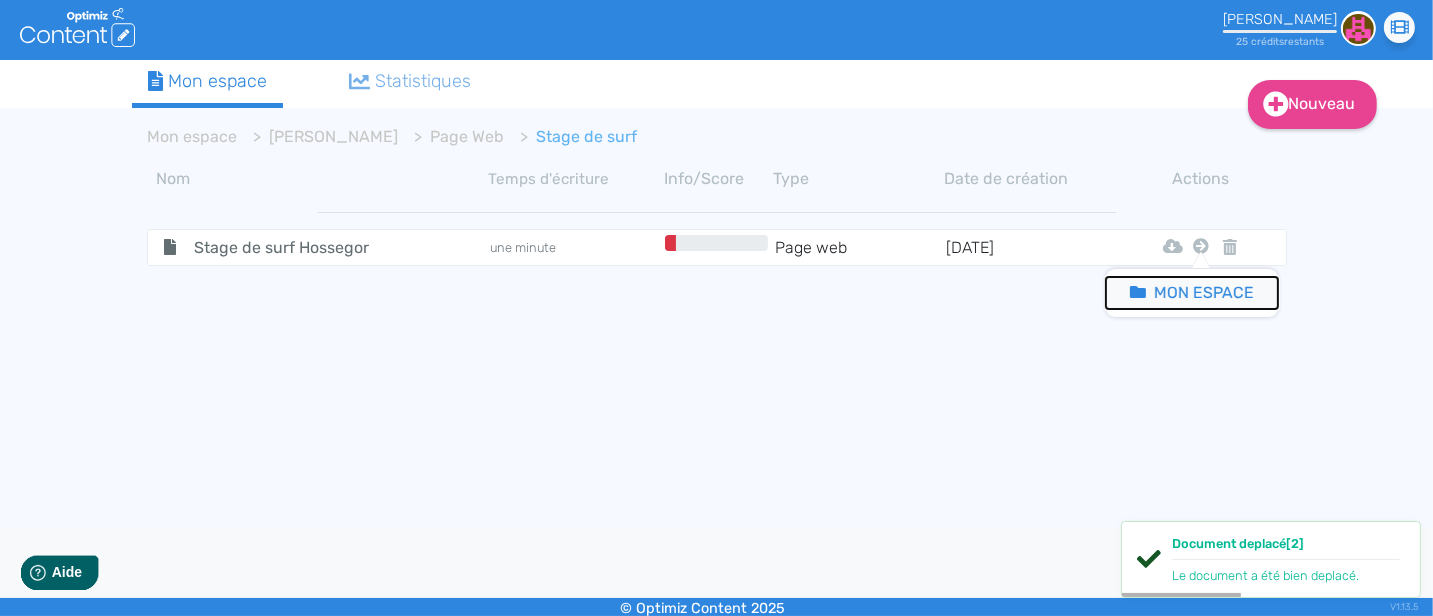 click on "Mon Espace" at bounding box center [1192, 293] 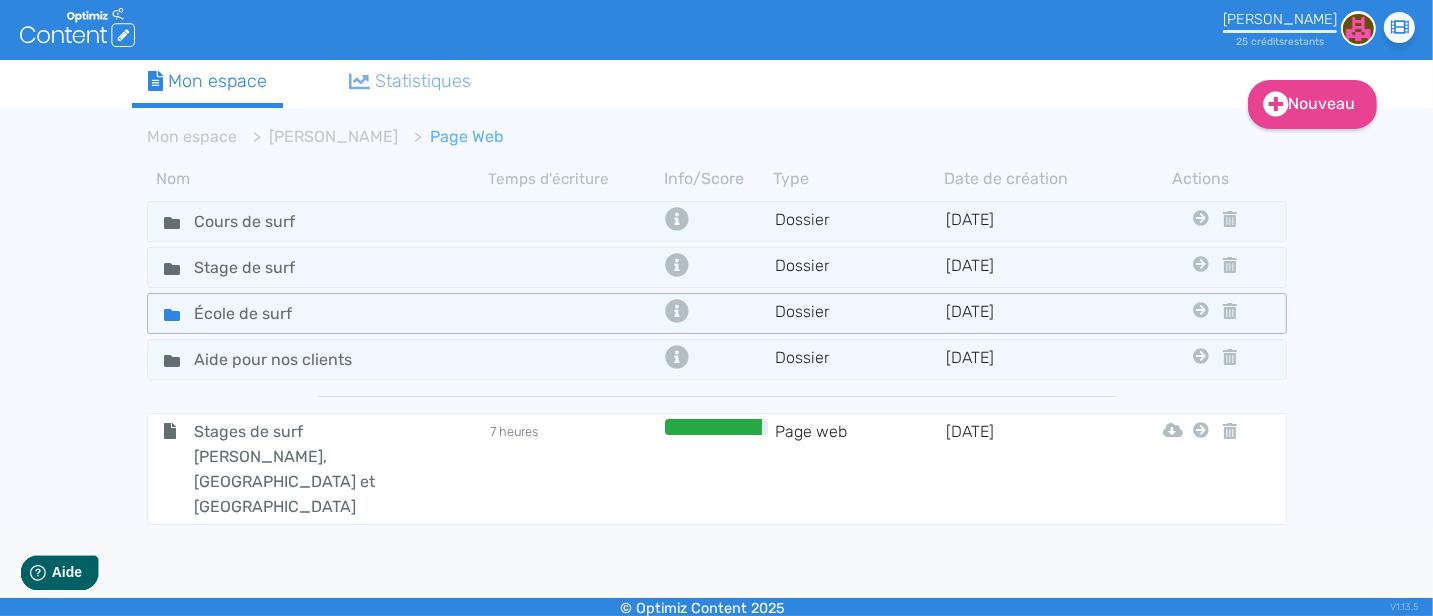 click 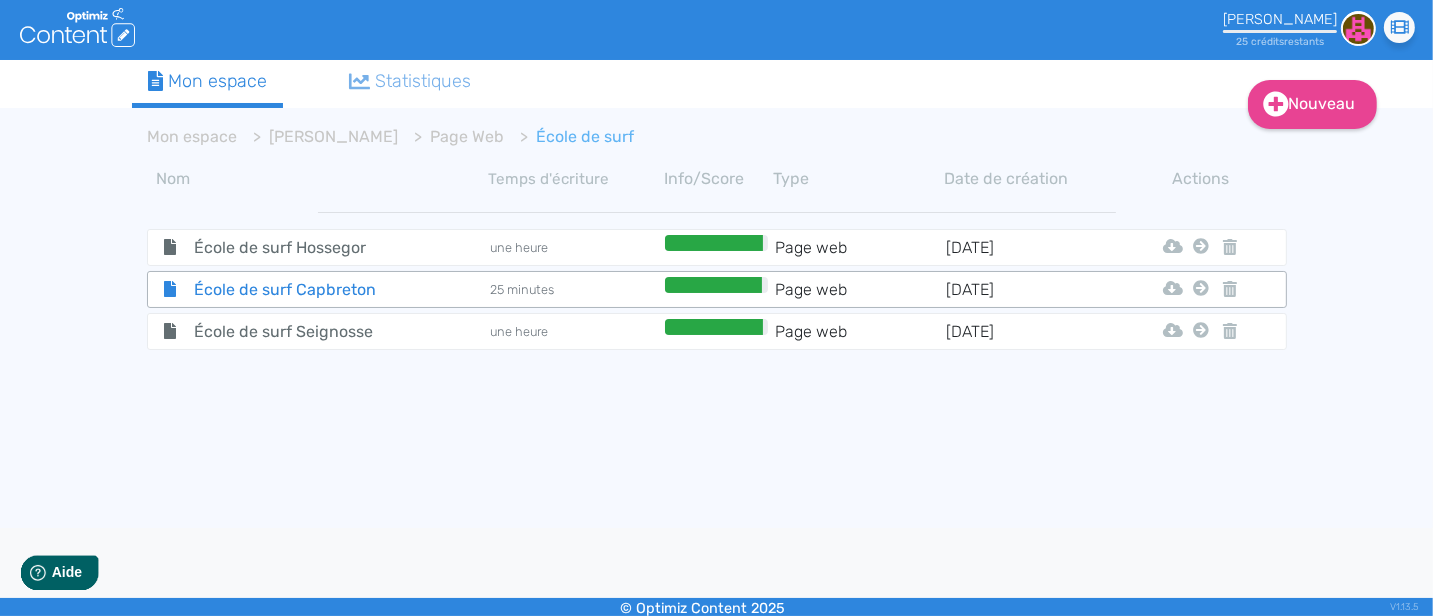 click on "École de surf Capbreton" 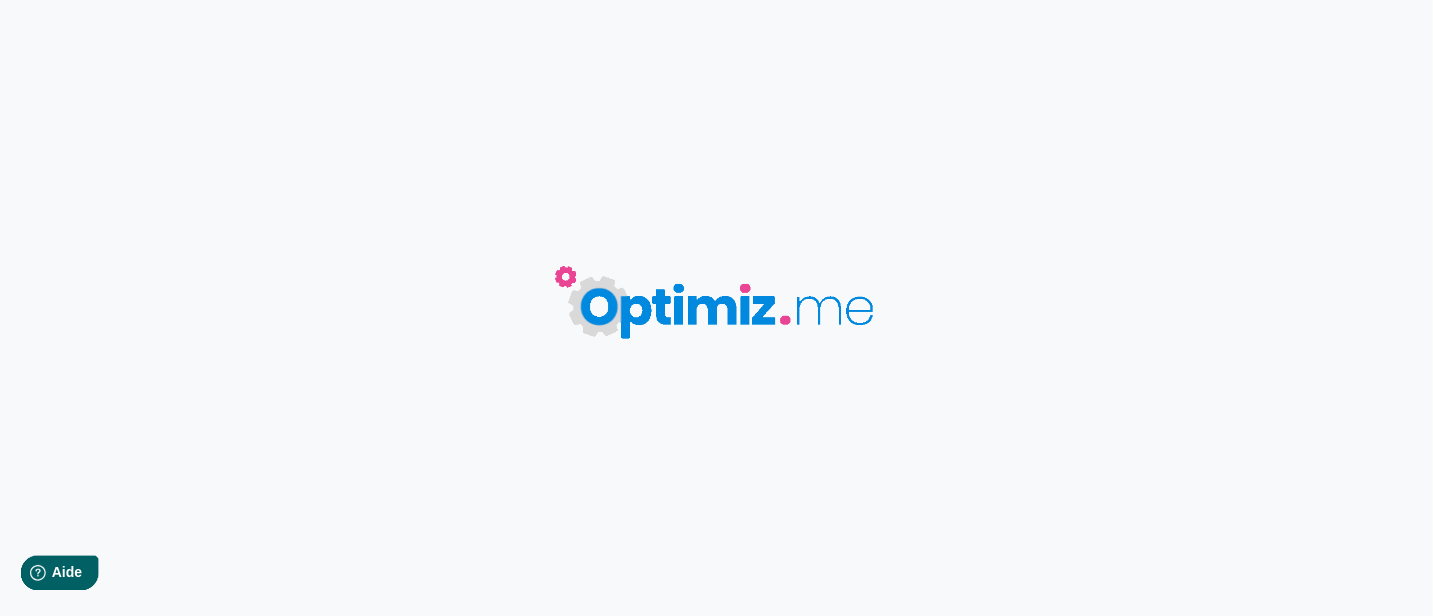 click on "0  mots 0.00  minutes 0 /0 mots Score SEO 0 /- termes Sauvegardé  Contenu   Métadonnées   HTML                                          |                                                                                                                                                                                                         |               H3 H4 H5 H6 Normal |         |             | |
Nous analysons tous vos concurrents sur la requête  .   Balises HTML  0  erreurs à corriger  Optimisez vos balises HTML pour qu’elles soient SEO-friendly.  Nous analysons vos concurrents ... 0%  Sémantique  Vocabulaire à utiliser Enrichissez votre texte avec des termes lexicaux. Nous analysons vos concurrents ... 0%  Idées   [PERSON_NAME] l’inspiration pour rédiger Nous analysons vos concurrents ... 0%  Lisibilité  Pour une lecture agréable  Nous analysons la lisibilité de votre texte.  Nous analysons vos concurrents ... 0%" at bounding box center [716, 308] 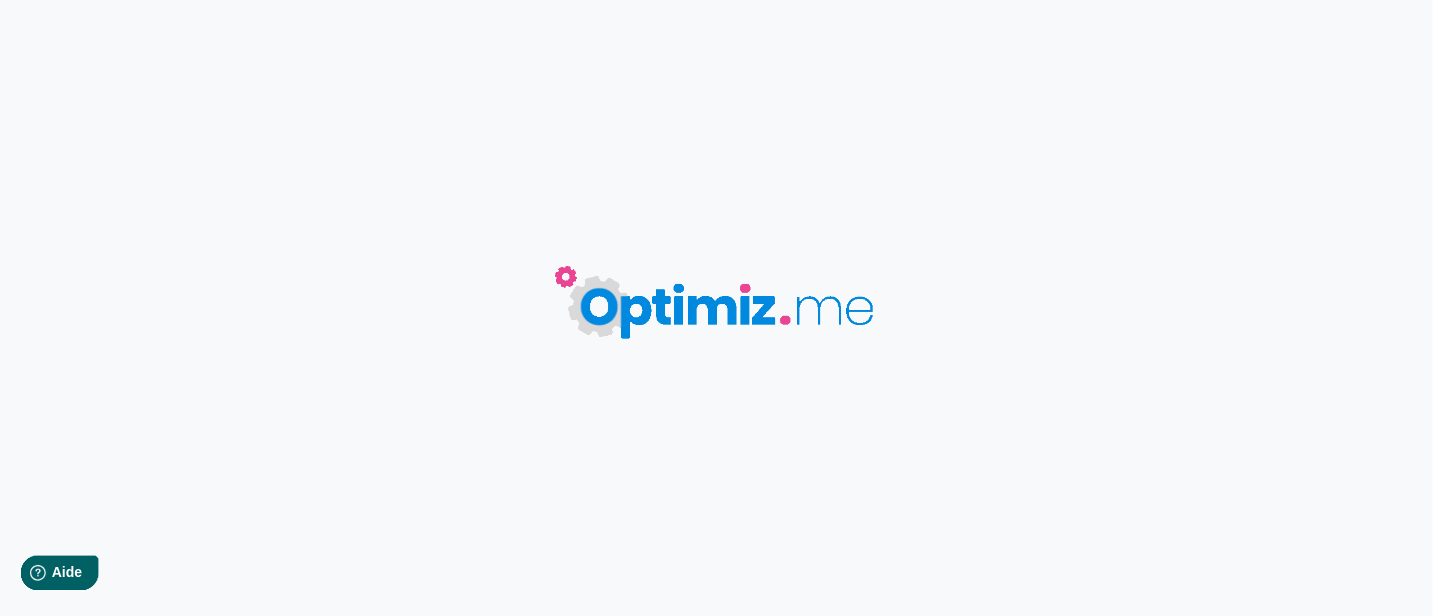 type on "École de surf Capbreton" 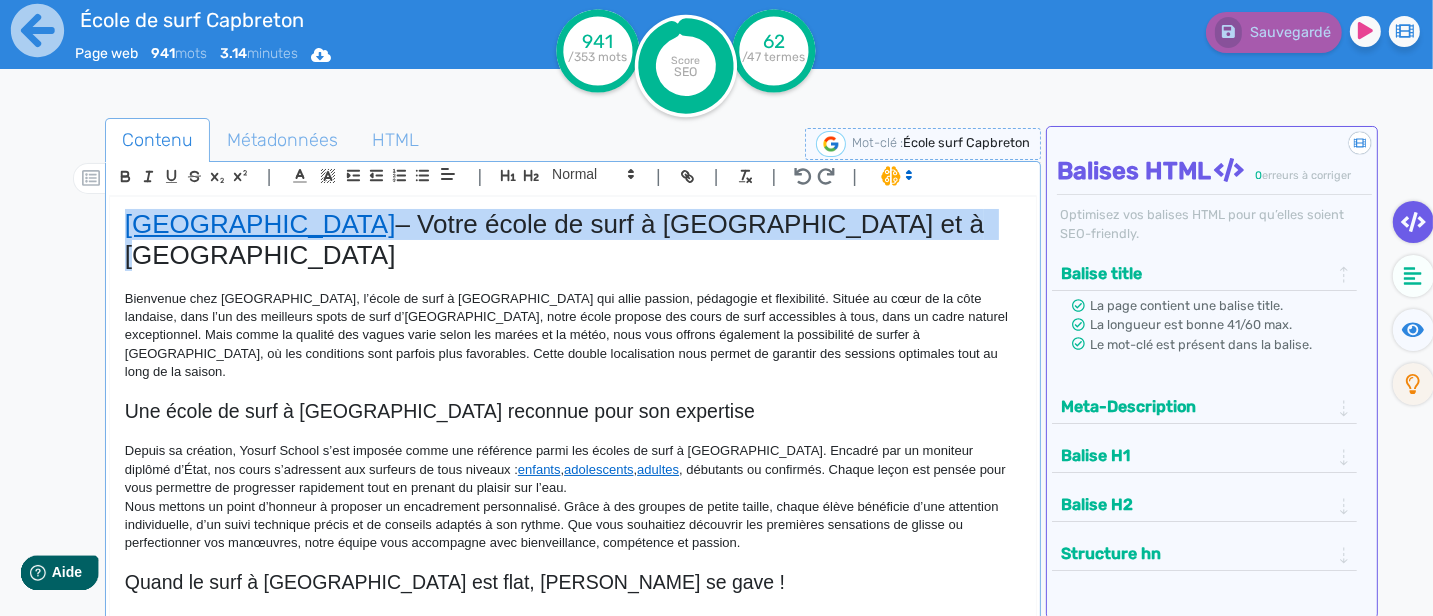 drag, startPoint x: 121, startPoint y: 221, endPoint x: 864, endPoint y: 227, distance: 743.02423 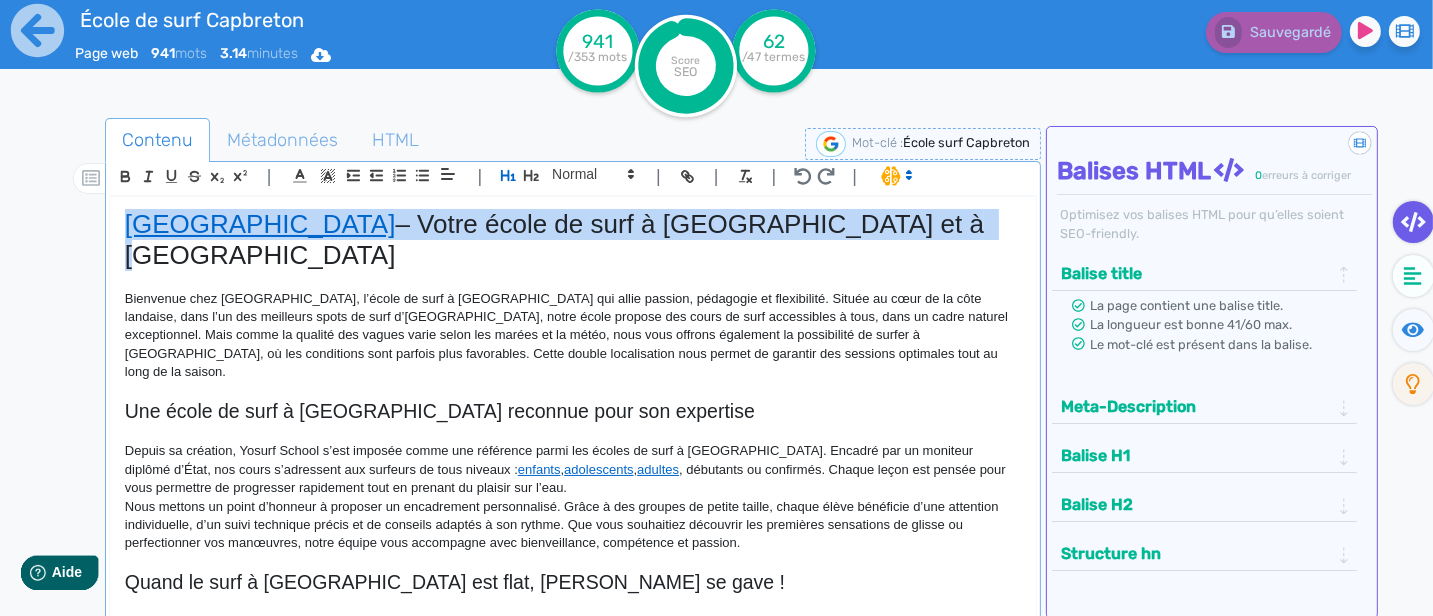 copy on "[GEOGRAPHIC_DATA]  – Votre école de surf à [GEOGRAPHIC_DATA] et à [GEOGRAPHIC_DATA]" 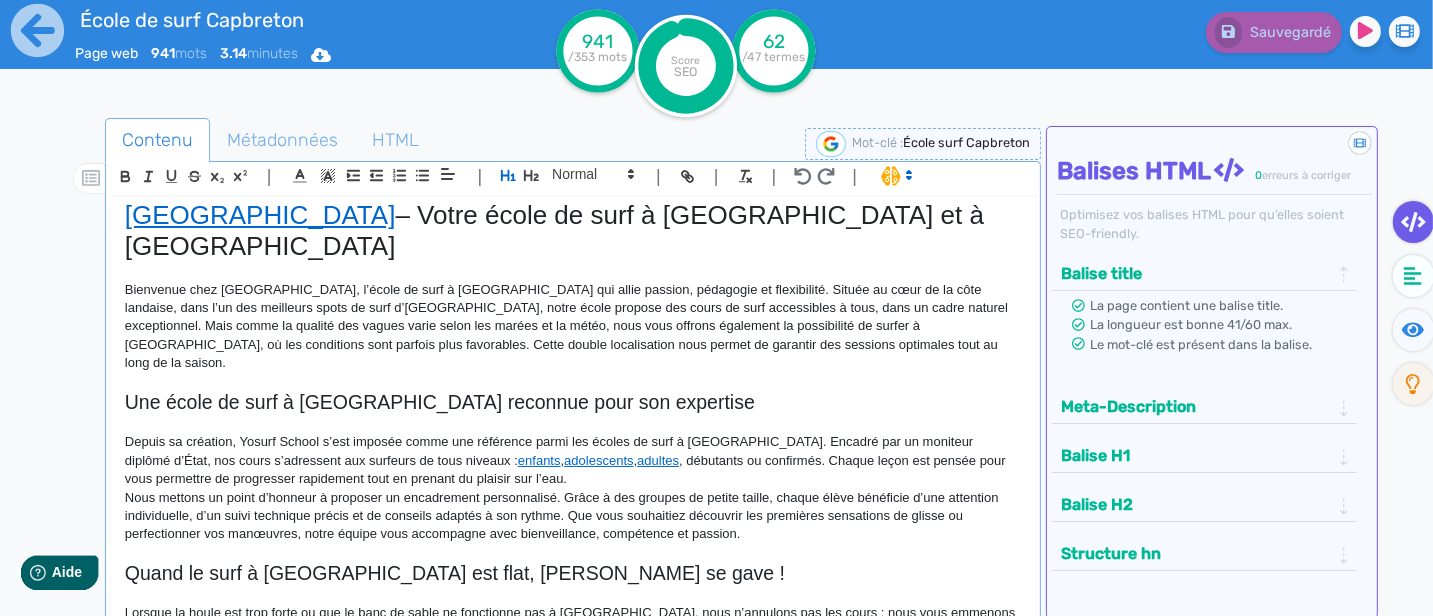 scroll, scrollTop: 0, scrollLeft: 0, axis: both 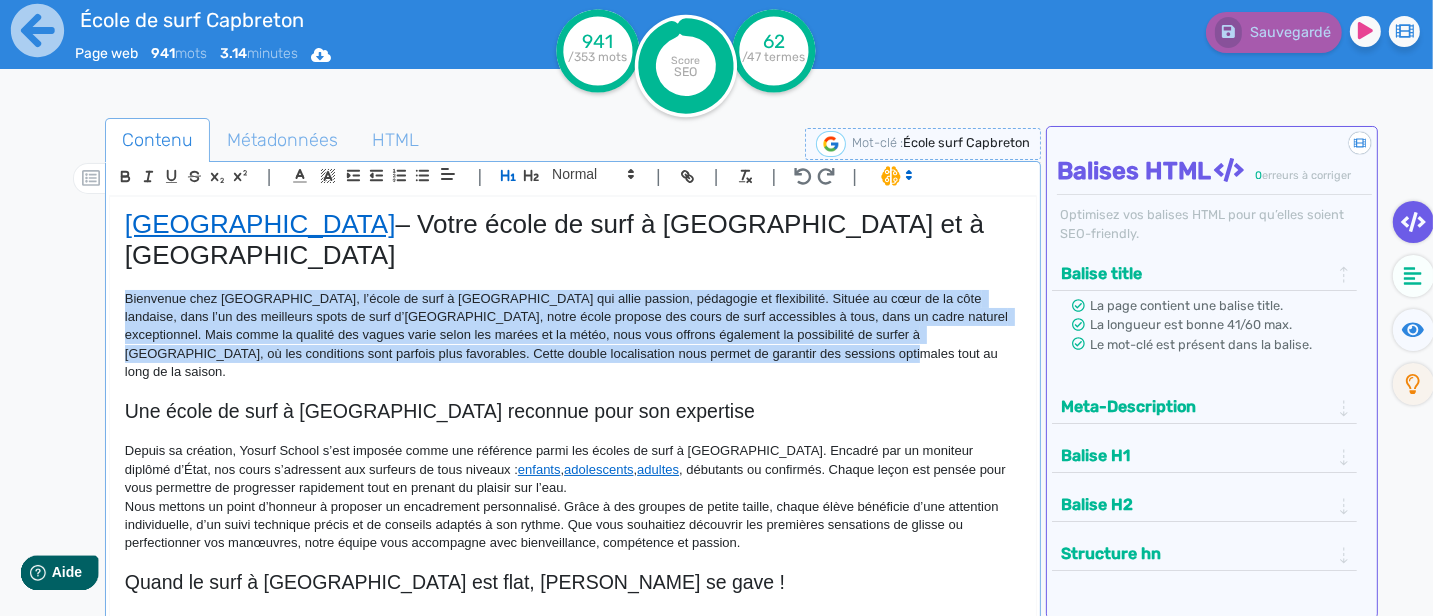 drag, startPoint x: 123, startPoint y: 264, endPoint x: 841, endPoint y: 324, distance: 720.5026 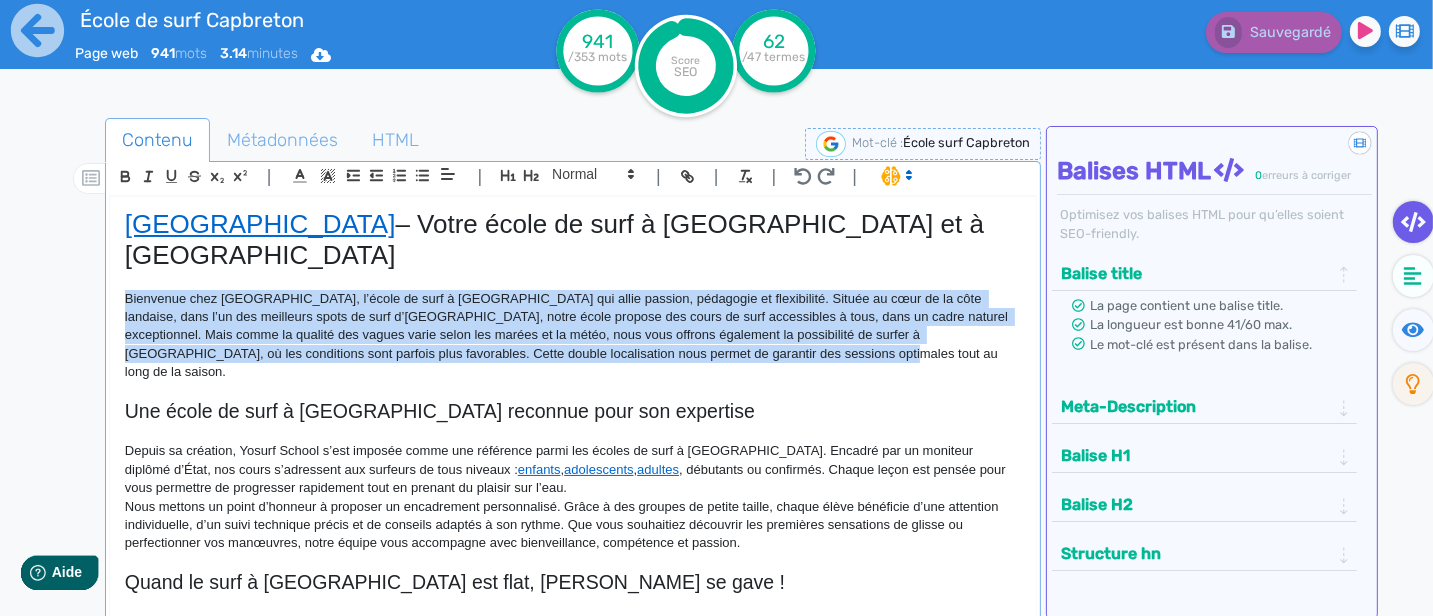 copy on "Bienvenue chez [GEOGRAPHIC_DATA], l’école de surf à [GEOGRAPHIC_DATA] qui allie passion, pédagogie et flexibilité. Située au cœur de la côte landaise, dans l’un des meilleurs spots de surf d’[GEOGRAPHIC_DATA], notre école propose des cours de surf accessibles à tous, dans un cadre naturel exceptionnel. Mais comme la qualité des vagues varie selon les marées et la météo, nous vous offrons également la possibilité de surfer à [GEOGRAPHIC_DATA], où les conditions sont parfois plus favorables. Cette double localisation nous permet de garantir des sessions optimales tout au long de la saison." 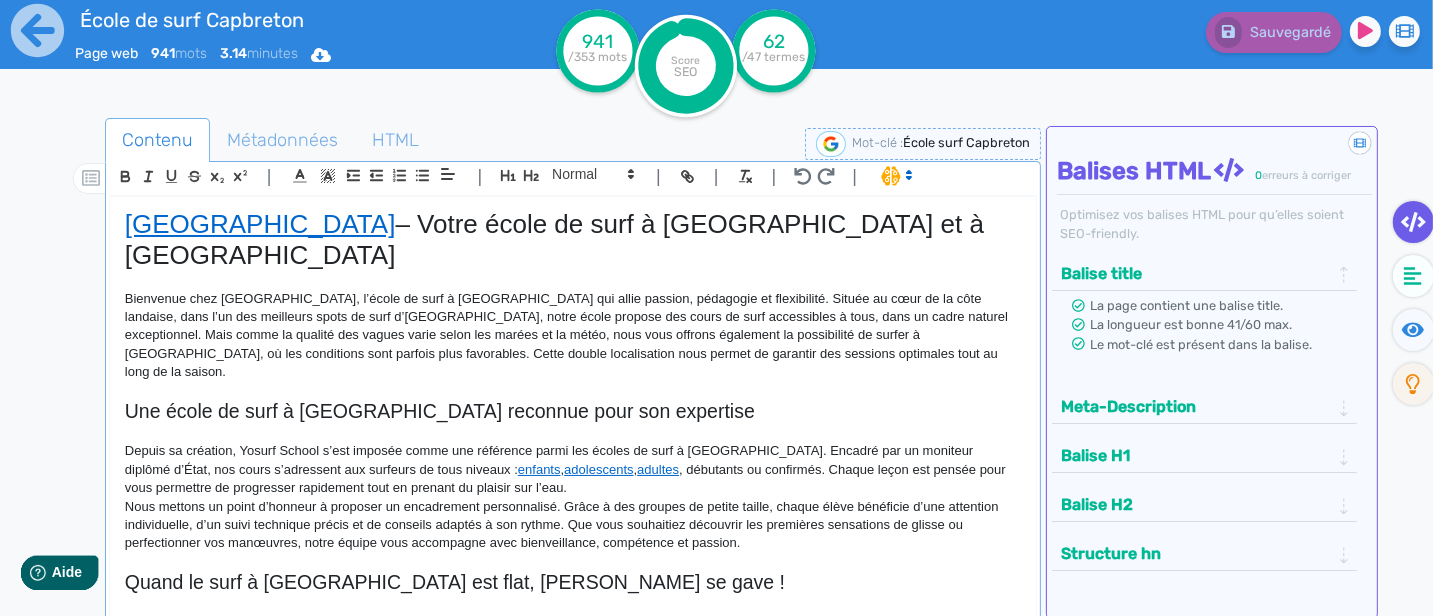 click 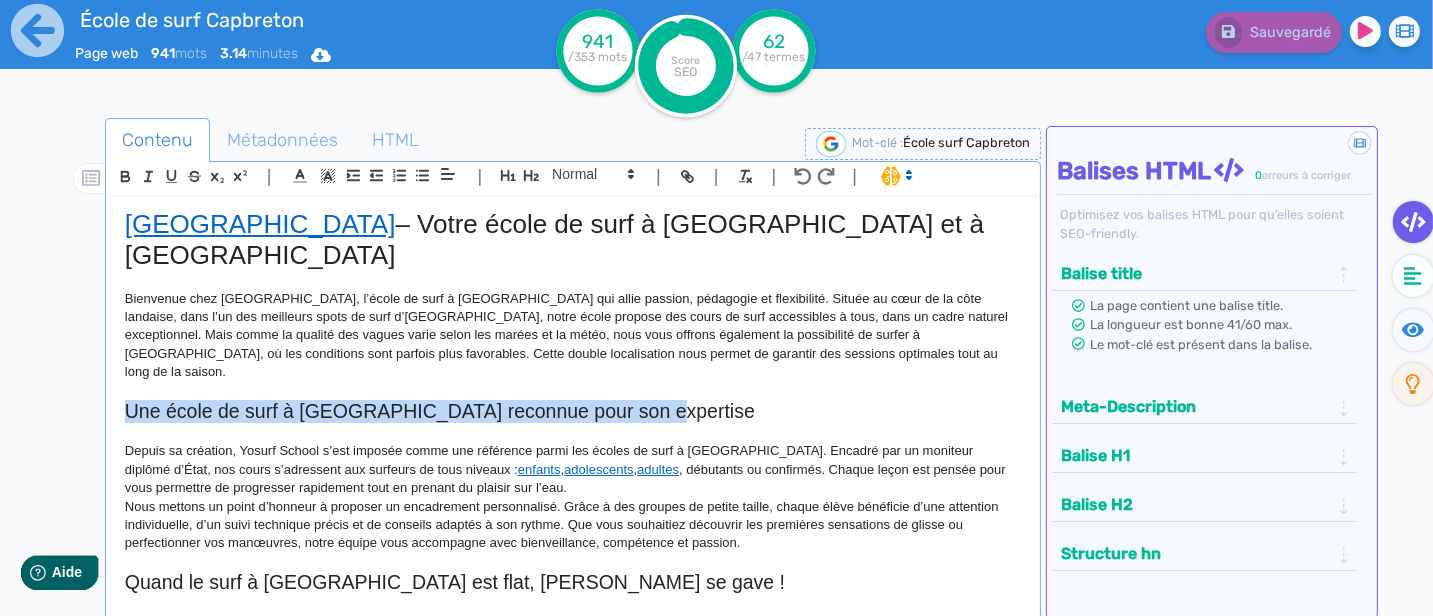 drag, startPoint x: 126, startPoint y: 357, endPoint x: 658, endPoint y: 367, distance: 532.094 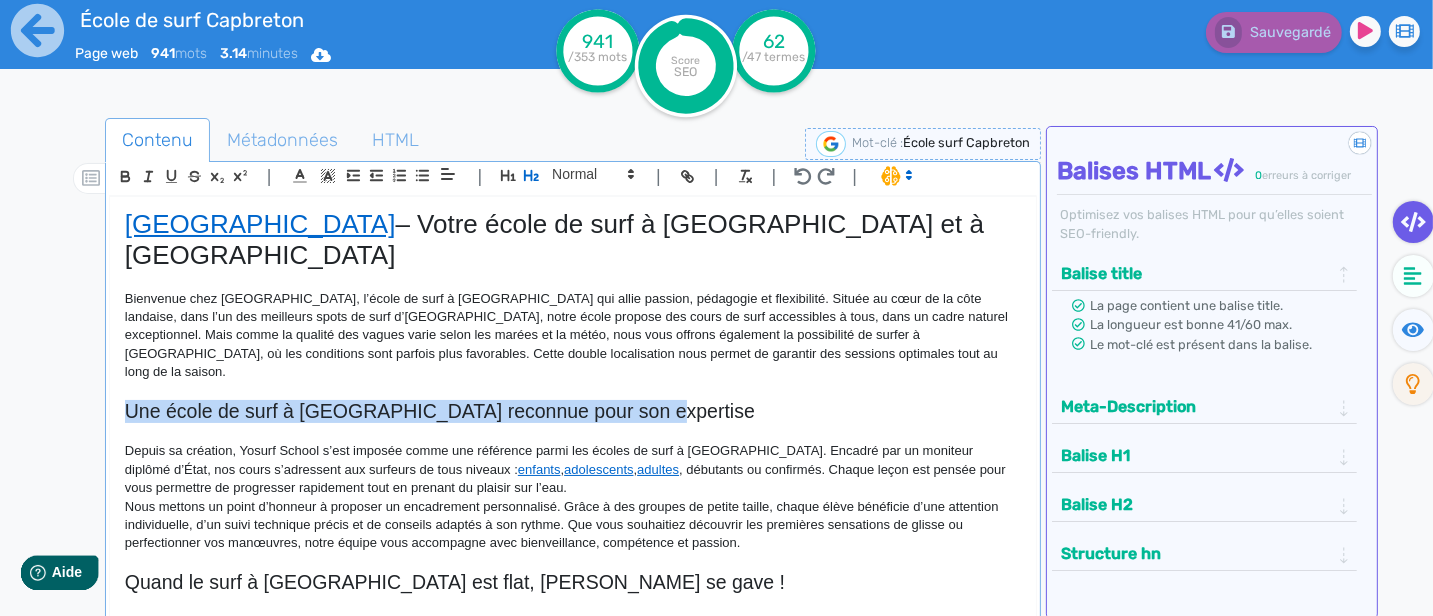 copy on "Une école de surf à [GEOGRAPHIC_DATA] reconnue pour son expertise" 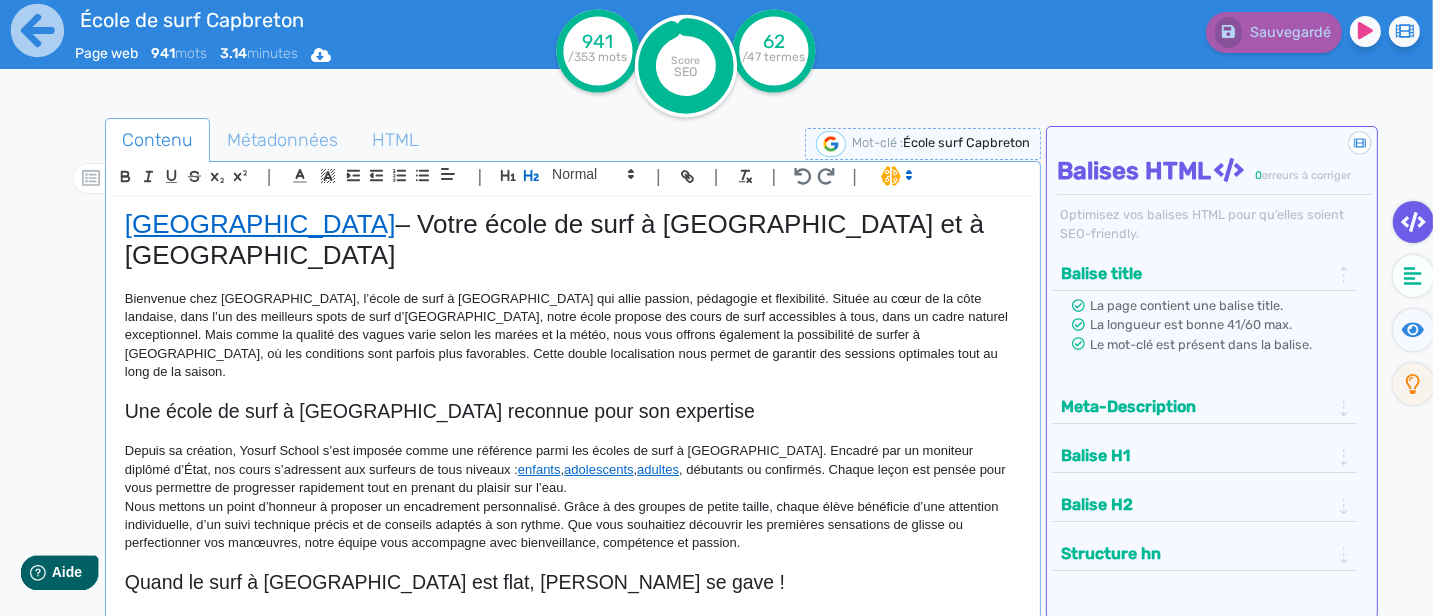 click on "Nous mettons un point d’honneur à proposer un encadrement personnalisé. Grâce à des groupes de petite taille, chaque élève bénéficie d’une attention individuelle, d’un suivi technique précis et de conseils adaptés à son rythme. Que vous souhaitiez découvrir les premières sensations de glisse ou perfectionner vos manœuvres, notre équipe vous accompagne avec bienveillance, compétence et passion." 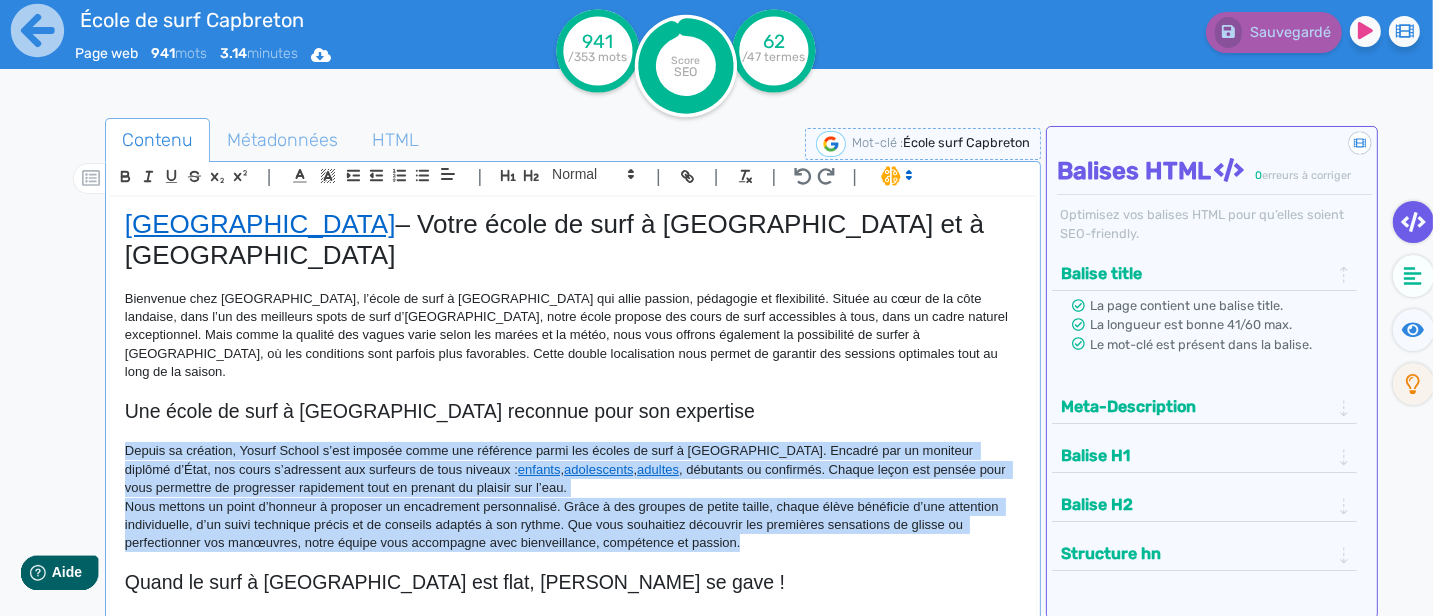 drag, startPoint x: 756, startPoint y: 493, endPoint x: 79, endPoint y: 396, distance: 683.91376 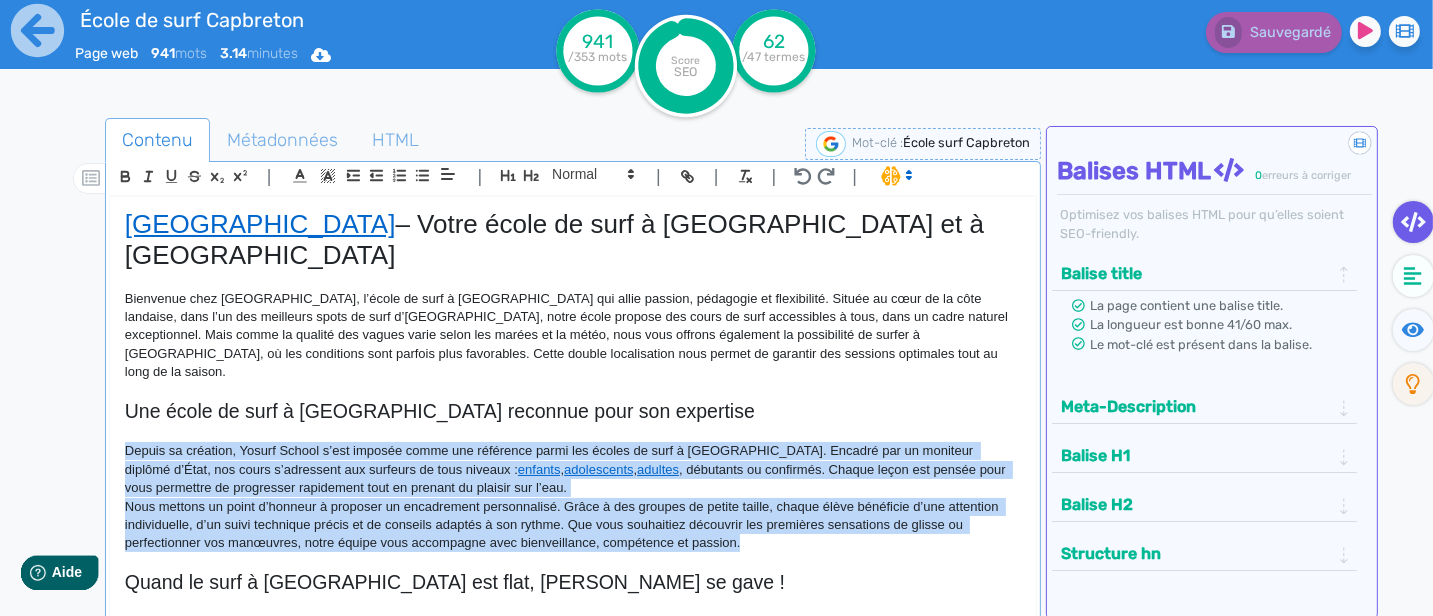copy on "Depuis sa création, Yosurf School s’est imposée comme une référence parmi les écoles de surf à [GEOGRAPHIC_DATA]. Encadré par un moniteur diplômé d’État, nos cours s’adressent aux surfeurs de tous niveaux :  enfants ,  adolescents ,  adultes , débutants ou confirmés. Chaque leçon est pensée pour vous permettre de progresser rapidement tout en prenant du plaisir sur l’eau. Nous mettons un point d’honneur à proposer un encadrement personnalisé. Grâce à des groupes de petite taille, chaque élève bénéficie d’une attention individuelle, d’un suivi technique précis et de conseils adaptés à son rythme. Que vous souhaitiez découvrir les premières sensations de glisse ou perfectionner vos manœuvres, notre équipe vous accompagne avec bienveillance, compétence et passion." 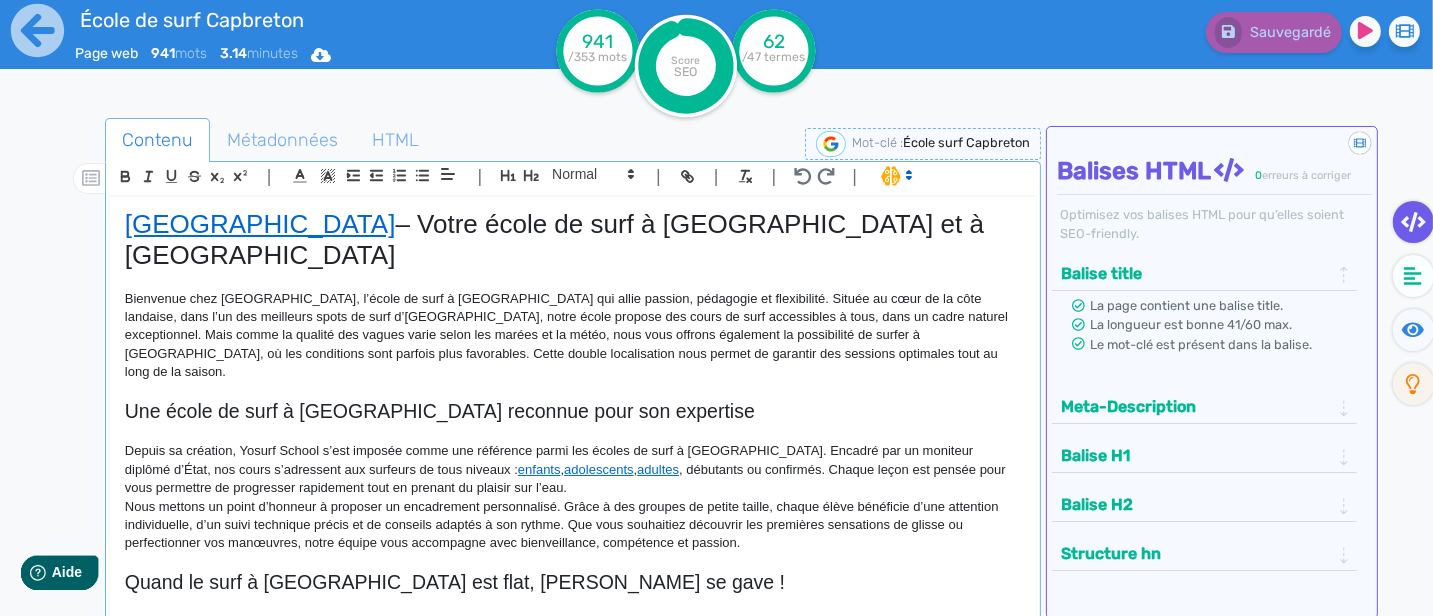 click on "Bienvenue chez [GEOGRAPHIC_DATA], l’école de surf à [GEOGRAPHIC_DATA] qui allie passion, pédagogie et flexibilité. Située au cœur de la côte landaise, dans l’un des meilleurs spots de surf d’[GEOGRAPHIC_DATA], notre école propose des cours de surf accessibles à tous, dans un cadre naturel exceptionnel. Mais comme la qualité des vagues varie selon les marées et la météo, nous vous offrons également la possibilité de surfer à [GEOGRAPHIC_DATA], où les conditions sont parfois plus favorables. Cette double localisation nous permet de garantir des sessions optimales tout au long de la saison." 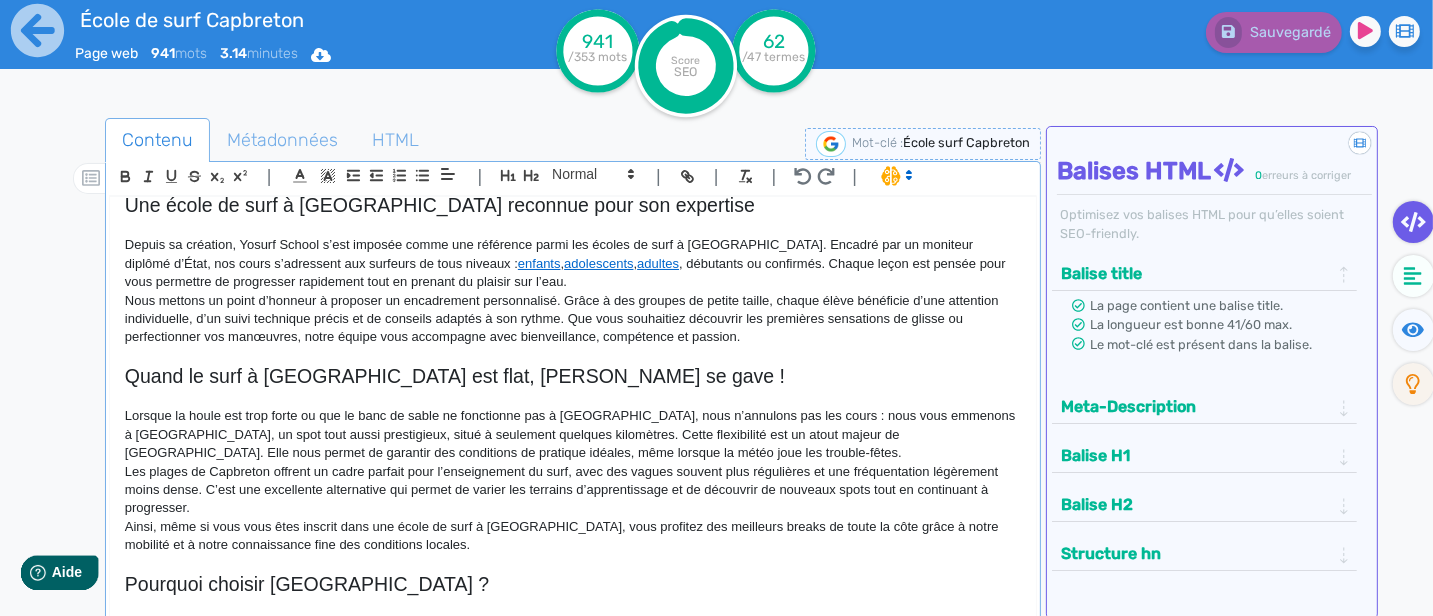 scroll, scrollTop: 224, scrollLeft: 0, axis: vertical 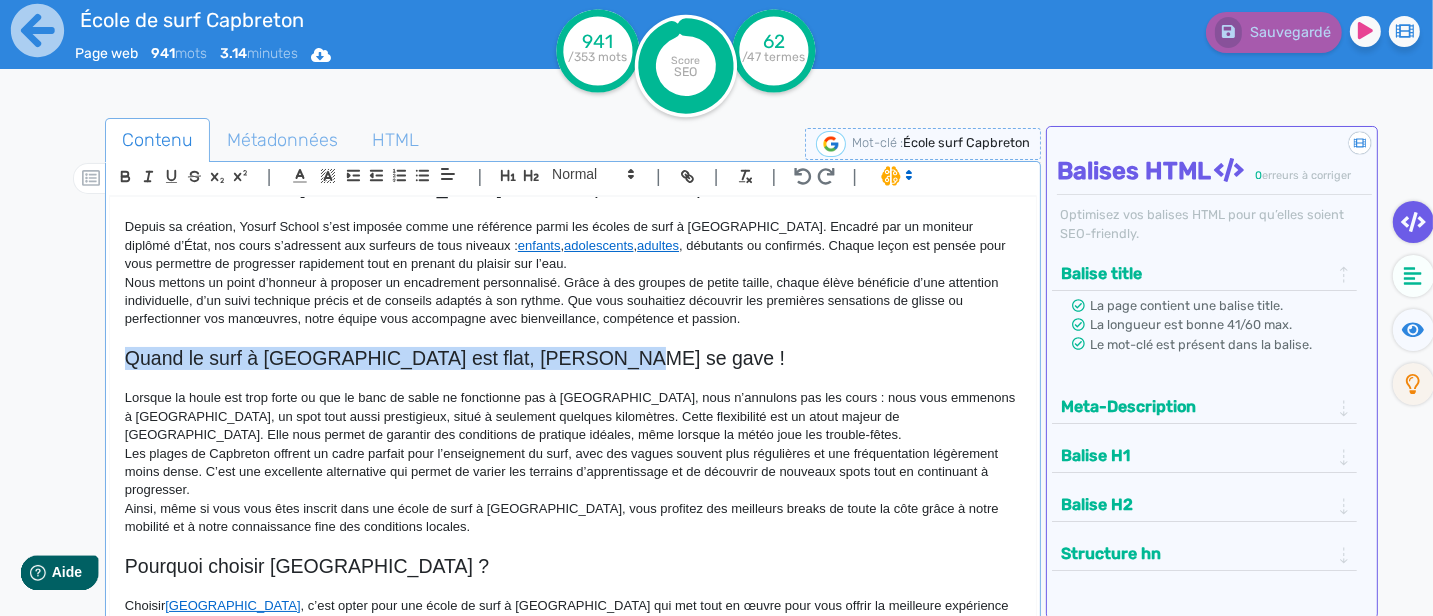 drag, startPoint x: 600, startPoint y: 309, endPoint x: 88, endPoint y: 317, distance: 512.0625 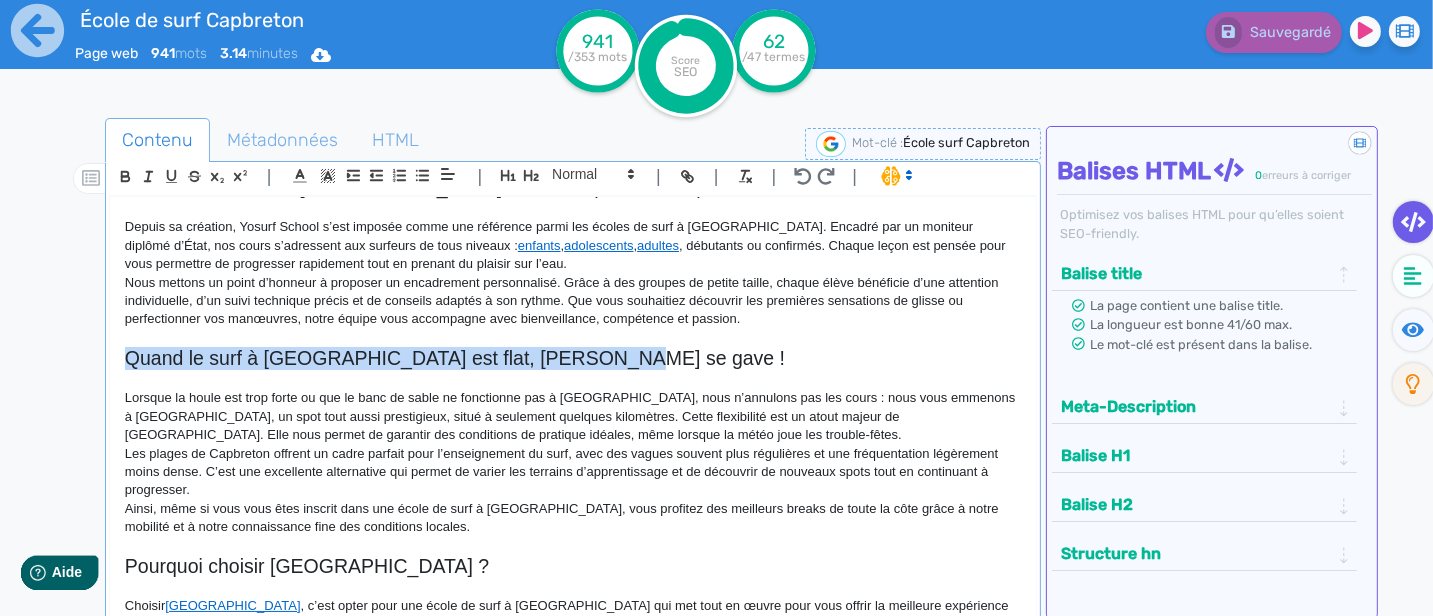 click on "Contenu   Métadonnées   HTML                                          |                                                                                                                                                                                                         |               H3 H4 H5 H6 Normal |         |             | |       [GEOGRAPHIC_DATA]  – Votre école de surf à [GEOGRAPHIC_DATA] et à [GEOGRAPHIC_DATA] chez [GEOGRAPHIC_DATA], l’[GEOGRAPHIC_DATA] à [GEOGRAPHIC_DATA] qui allie passion, pédagogie et flexibilité. Située au cœur de la côte landaise, dans l’un des meilleurs spots de surf d’[GEOGRAPHIC_DATA], notre école propose des cours de surf accessibles à tous, dans un cadre naturel exceptionnel. Mais comme la qualité des vagues varie selon les marées et la météo, nous vous offrons également la possibilité de surfer à [GEOGRAPHIC_DATA], où les conditions sont parfois plus favorables. Cette double localisation nous permet de garantir des sessions optimales tout au long de la saison. enfants ,  adolescents ," 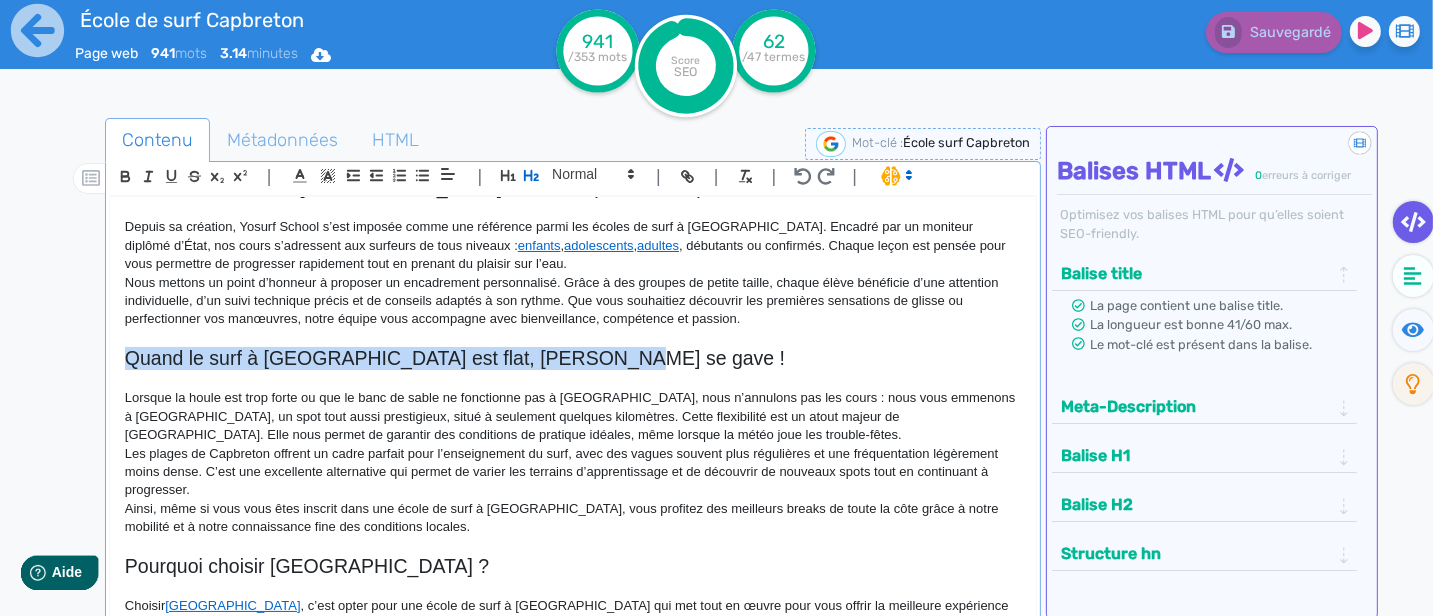 copy on "Quand le surf à [GEOGRAPHIC_DATA] est flat, [PERSON_NAME] se gave !" 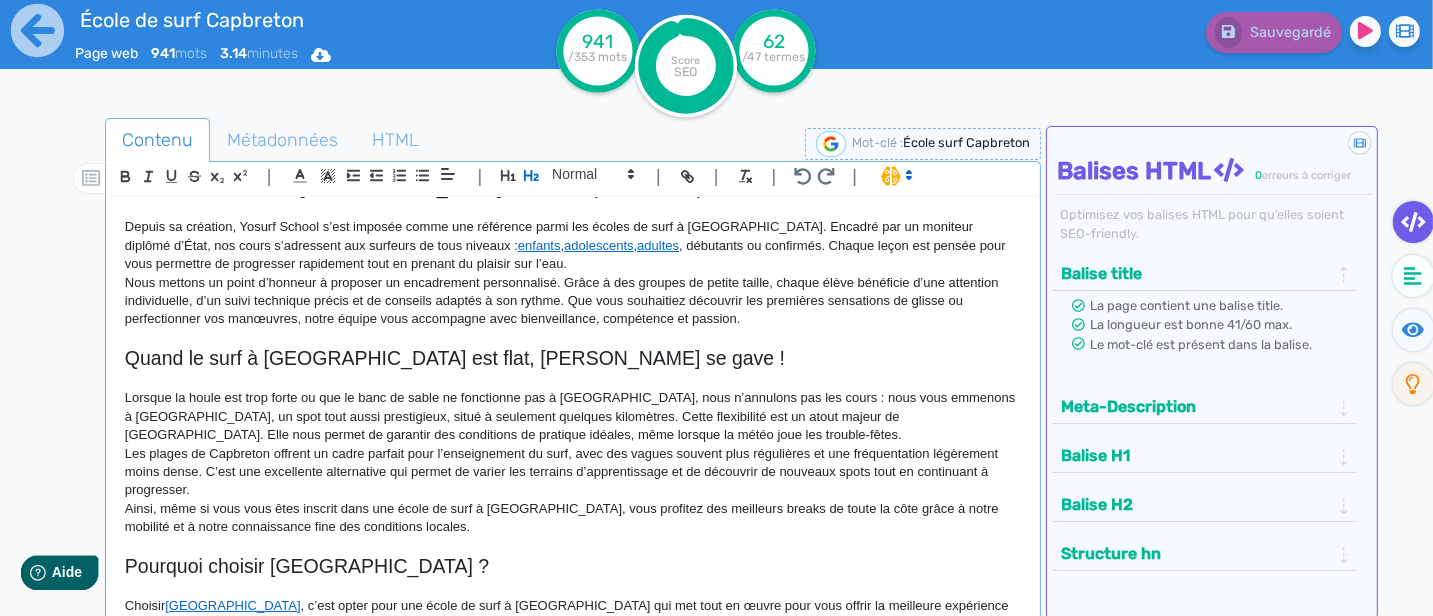 click 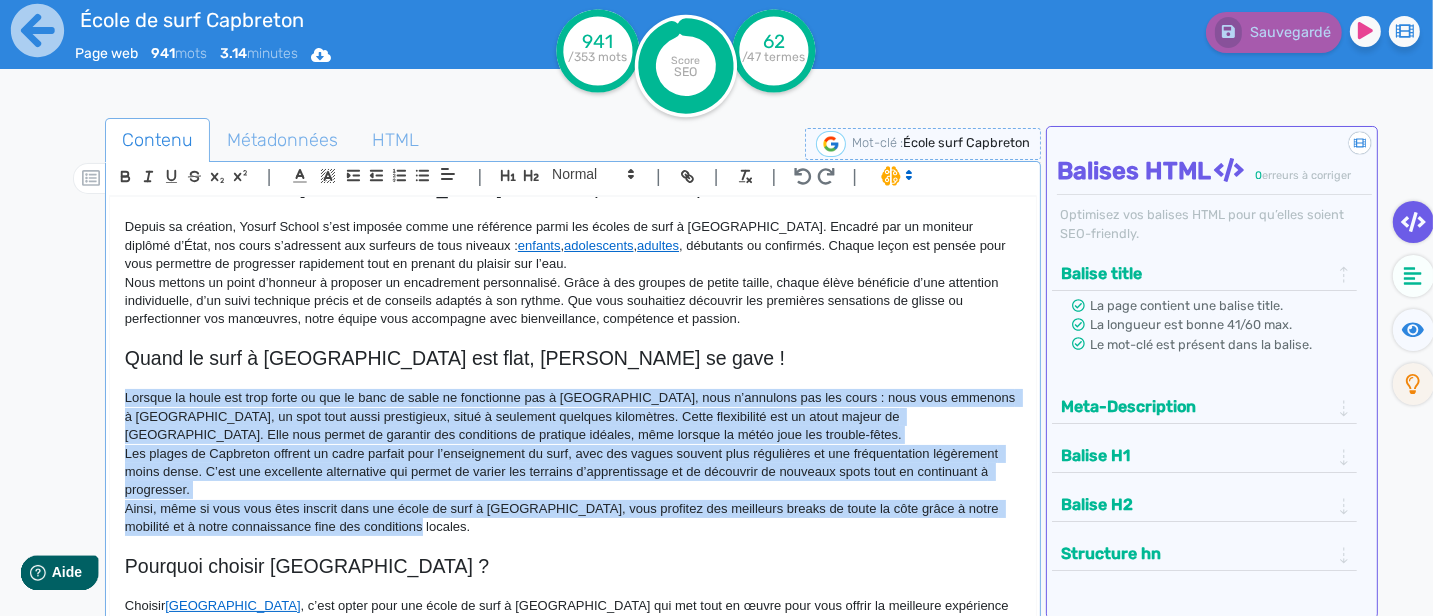 drag, startPoint x: 124, startPoint y: 346, endPoint x: 996, endPoint y: 481, distance: 882.38824 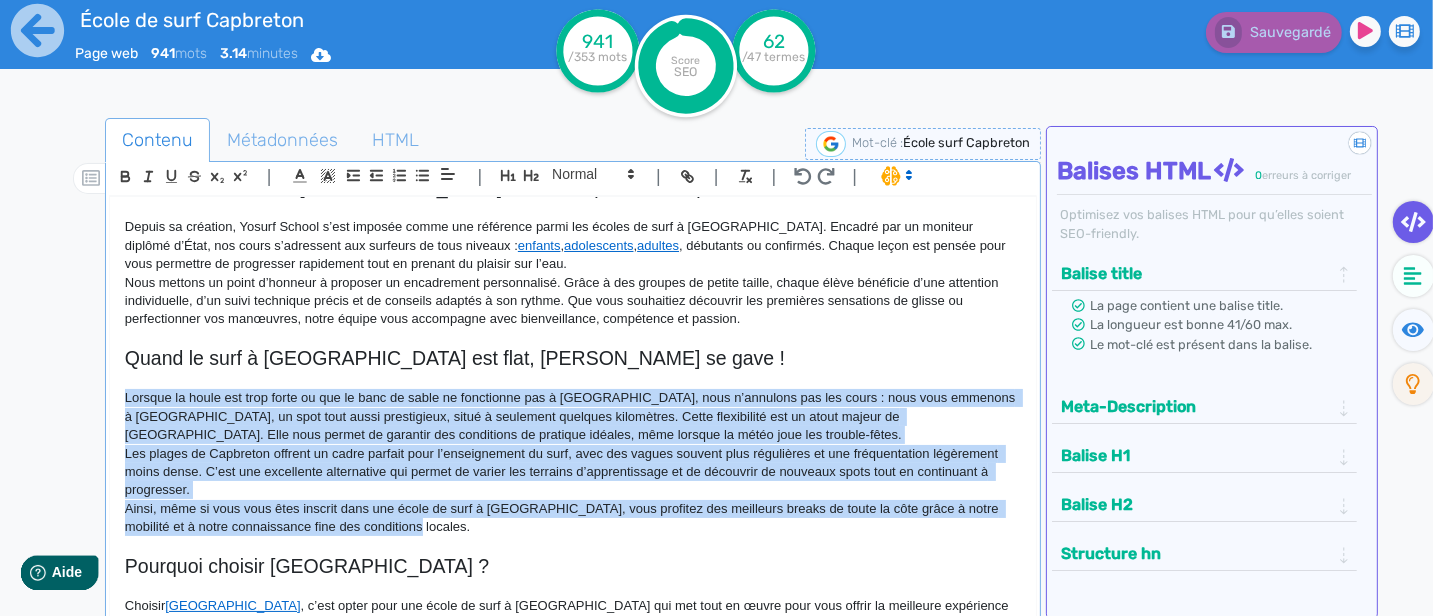 click on "[GEOGRAPHIC_DATA]  – Votre école de surf à [GEOGRAPHIC_DATA] et à [GEOGRAPHIC_DATA] chez [GEOGRAPHIC_DATA], l’école de surf à [GEOGRAPHIC_DATA] qui allie passion, pédagogie et flexibilité. Située au cœur de la côte landaise, dans l’un des meilleurs spots de surf d’[GEOGRAPHIC_DATA], notre école propose des cours de surf accessibles à tous, dans un cadre naturel exceptionnel. Mais comme la qualité des vagues varie selon les marées et la météo, nous vous offrons également la possibilité de surfer à [GEOGRAPHIC_DATA], où les conditions sont parfois plus favorables. Cette double localisation nous permet de garantir des sessions optimales tout au long de la saison. Une école de surf à [GEOGRAPHIC_DATA] reconnue pour son expertise Depuis sa création, [GEOGRAPHIC_DATA] s’est imposée comme une référence parmi les écoles de surf à [GEOGRAPHIC_DATA]. Encadré par un moniteur diplômé d’État, nos cours s’adressent aux surfeurs de tous niveaux :  enfants ,  adolescents ,  adultes Quand le surf à [GEOGRAPHIC_DATA] est flat, Capbreton se gave !" 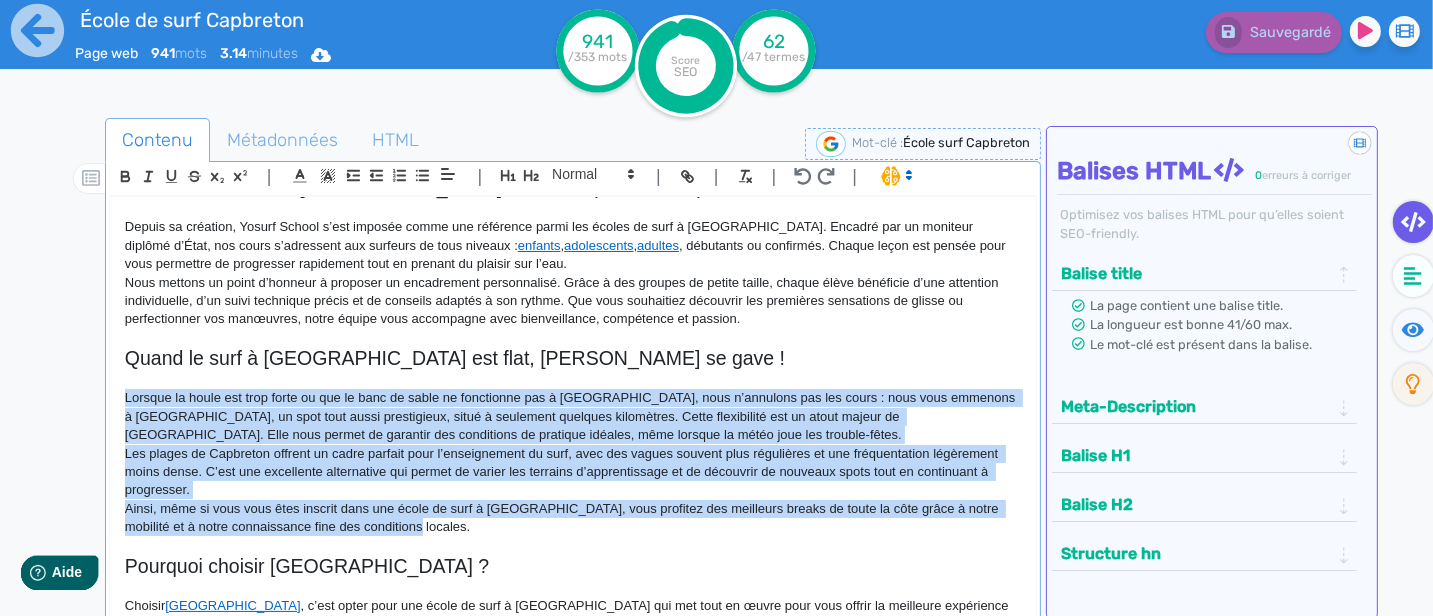 copy on "Lorsque la houle est trop forte ou que le banc de sable ne fonctionne pas à [GEOGRAPHIC_DATA], nous n’annulons pas les cours : nous vous emmenons à [GEOGRAPHIC_DATA], un spot tout aussi prestigieux, situé à seulement quelques kilomètres. Cette flexibilité est un atout majeur de [GEOGRAPHIC_DATA]. Elle nous permet de garantir des conditions de pratique idéales, même lorsque la météo joue les trouble-fêtes. Les plages de Capbreton offrent un cadre parfait pour l’enseignement du surf, avec des vagues souvent plus régulières et une fréquentation légèrement moins dense. C’est une excellente alternative qui permet de varier les terrains d’apprentissage et de découvrir de nouveaux spots tout en continuant à progresser. Ainsi, même si vous vous êtes inscrit dans une école de surf à [GEOGRAPHIC_DATA], vous profitez des meilleurs breaks de toute la côte grâce à notre mobilité et à notre connaissance fine des conditions locales." 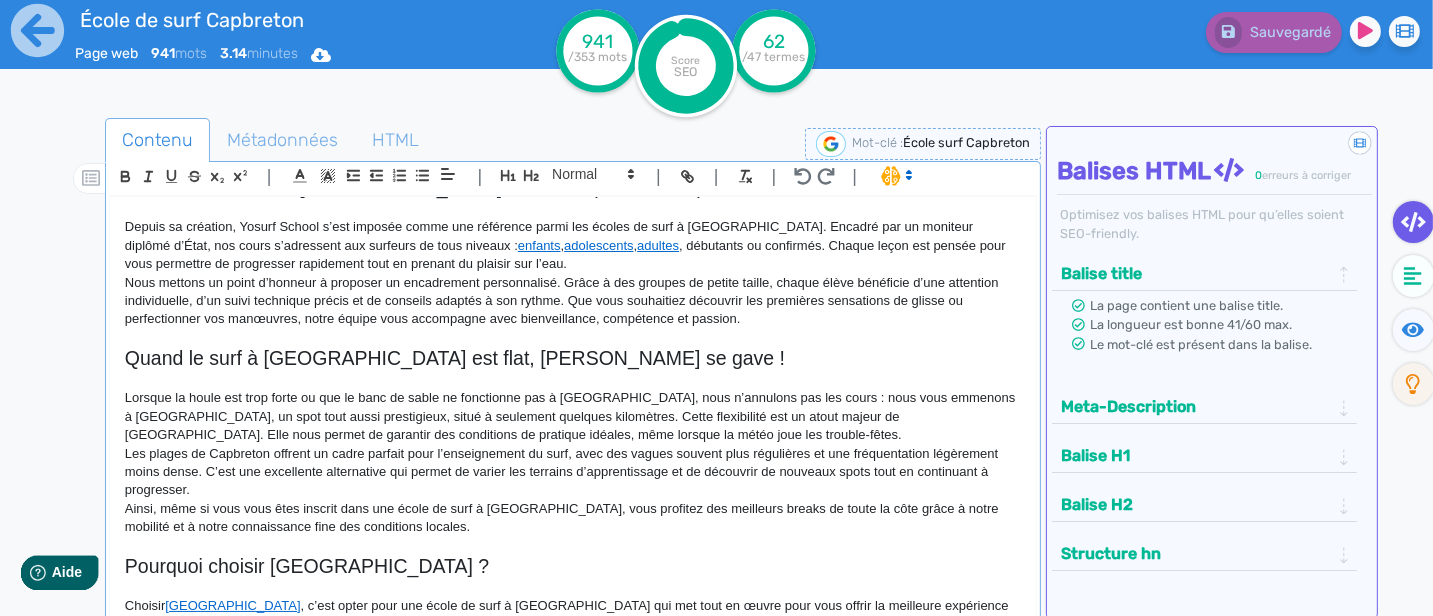 click 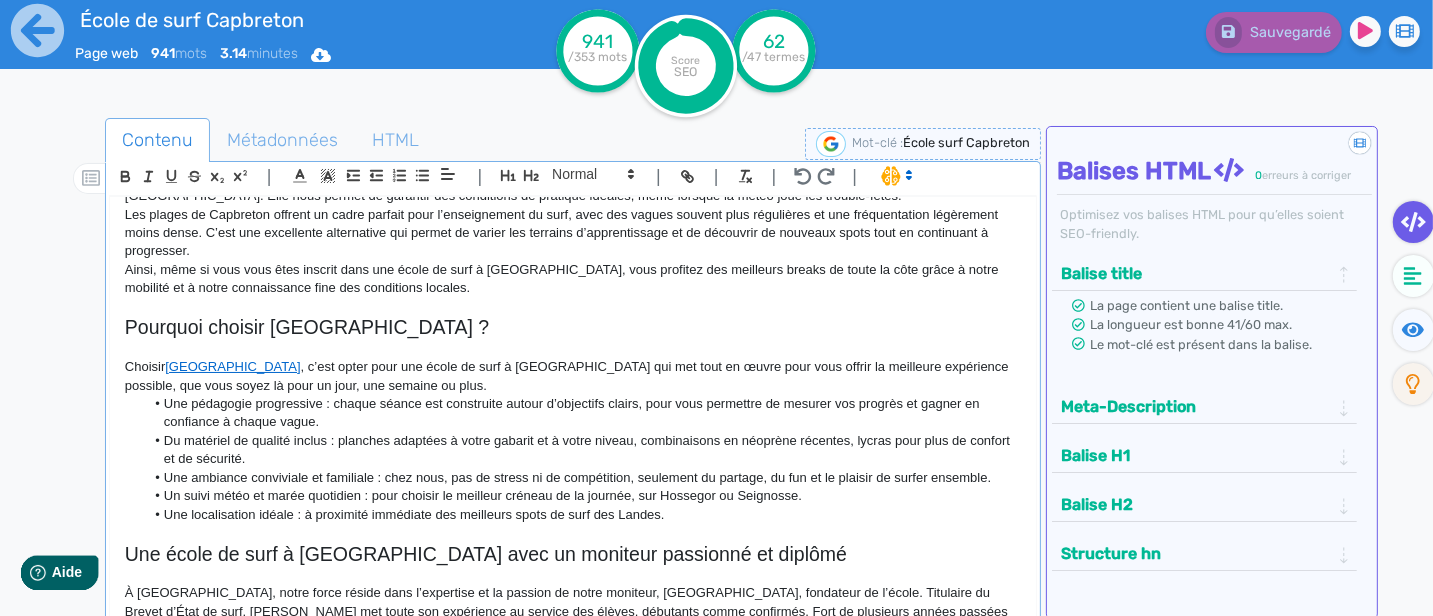 scroll, scrollTop: 466, scrollLeft: 0, axis: vertical 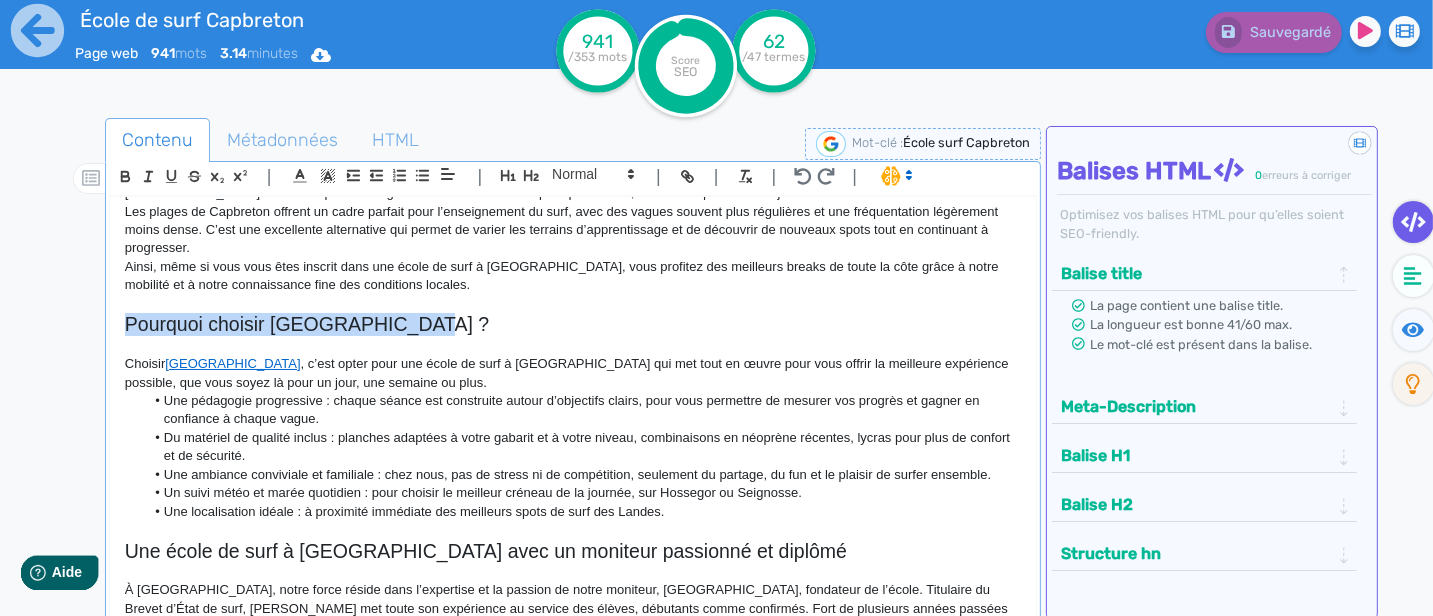 drag, startPoint x: 409, startPoint y: 272, endPoint x: 104, endPoint y: 280, distance: 305.1049 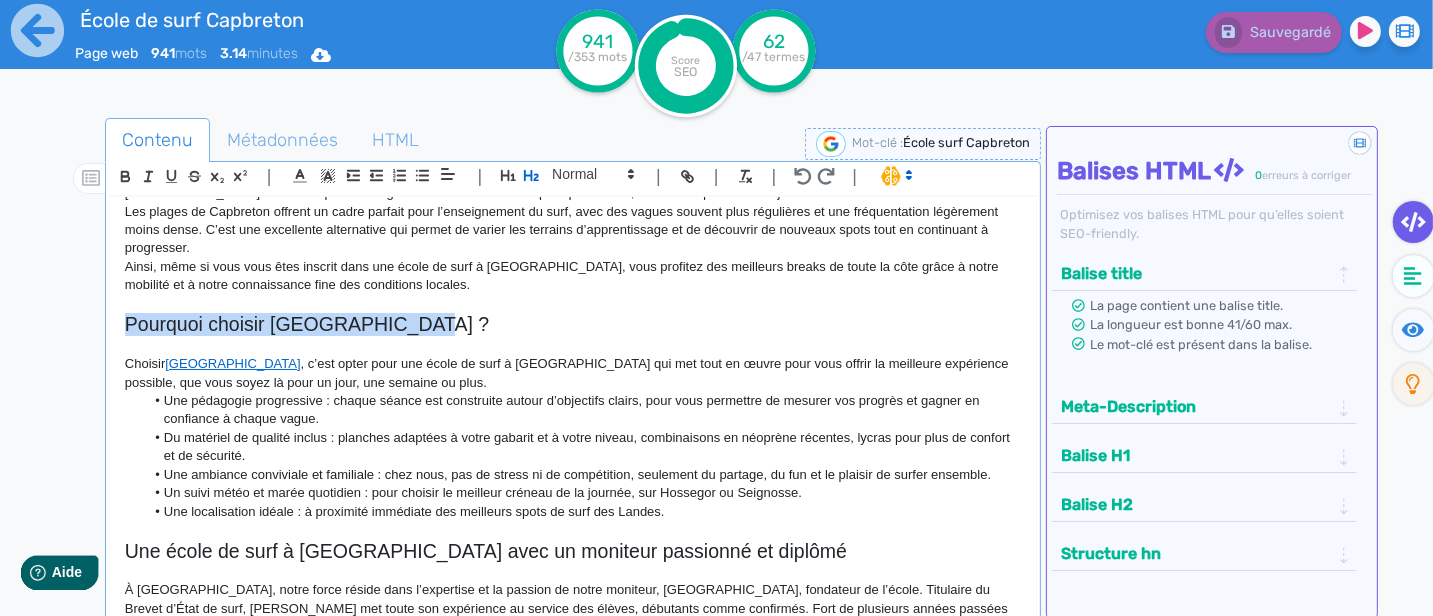 copy on "Pourquoi choisir [GEOGRAPHIC_DATA] ?" 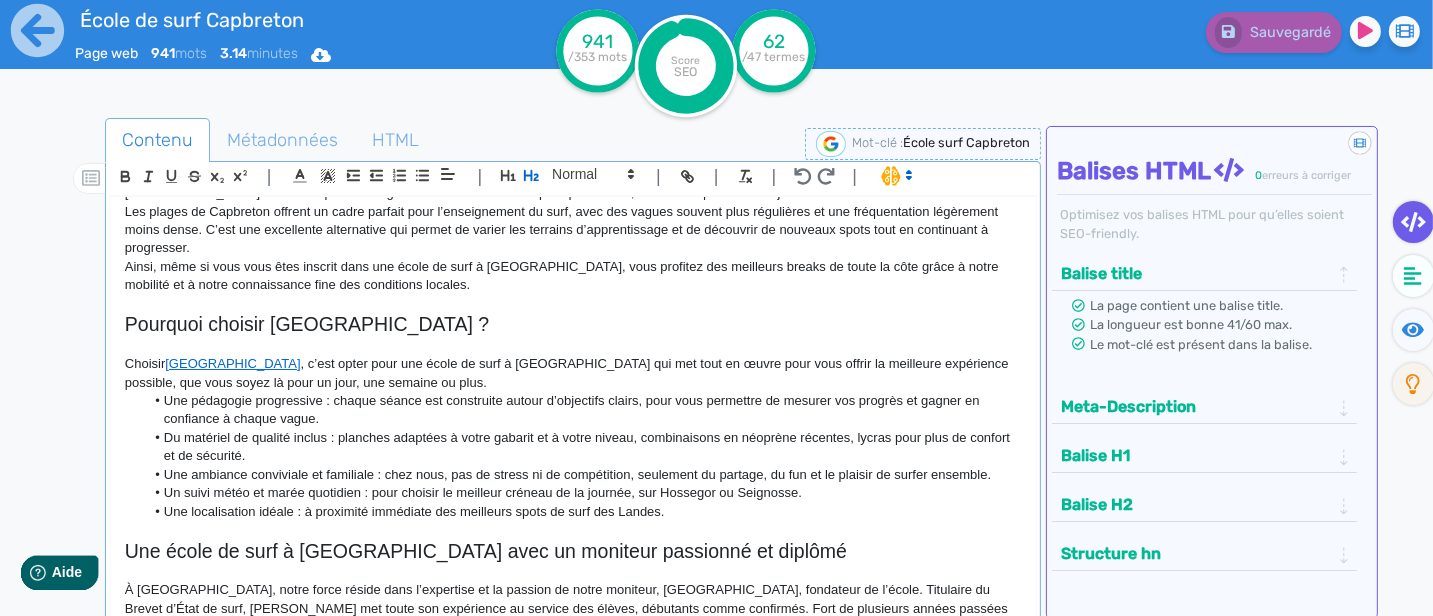 click on "Du matériel de qualité inclus : planches adaptées à votre gabarit et à votre niveau, combinaisons en néoprène récentes, lycras pour plus de confort et de sécurité." 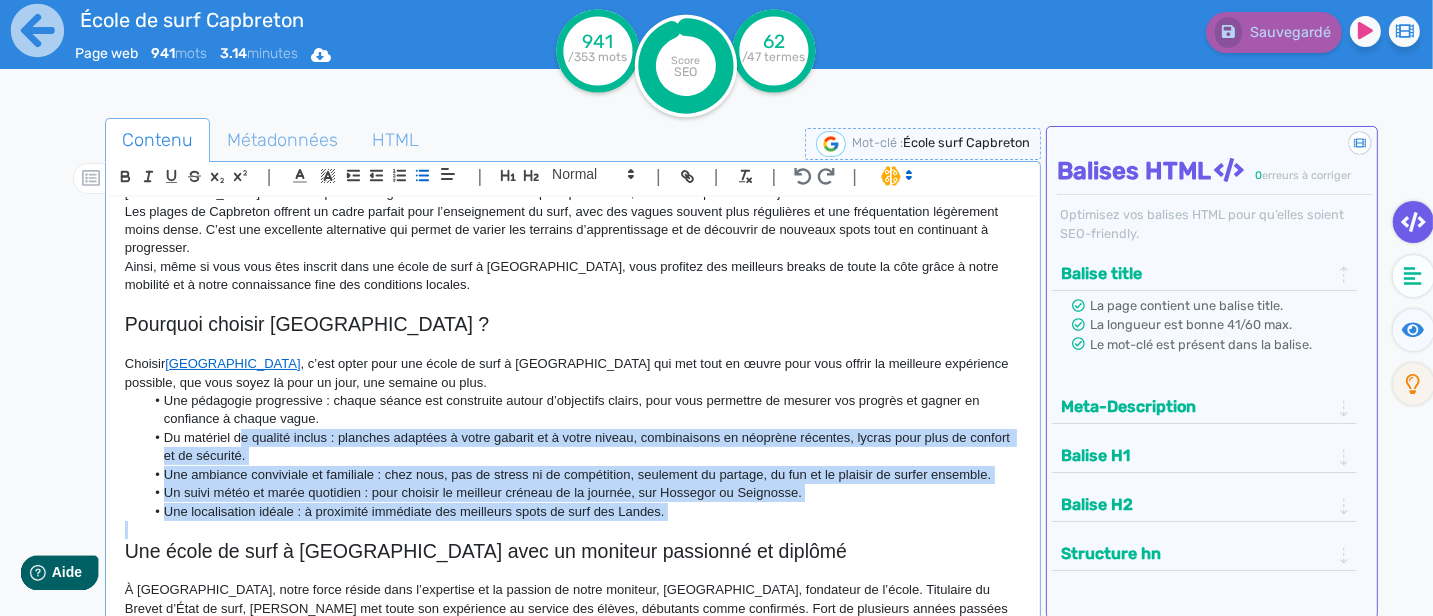 drag, startPoint x: 680, startPoint y: 470, endPoint x: 237, endPoint y: 390, distance: 450.16553 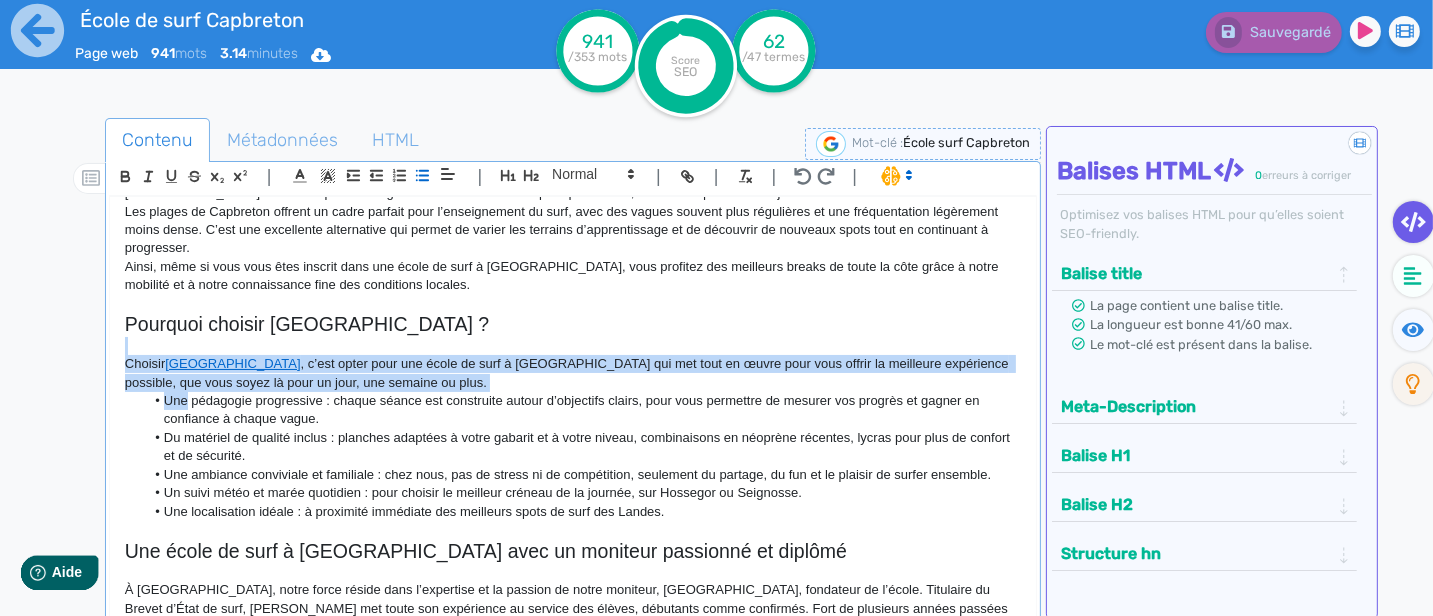 drag, startPoint x: 186, startPoint y: 344, endPoint x: 105, endPoint y: 303, distance: 90.78546 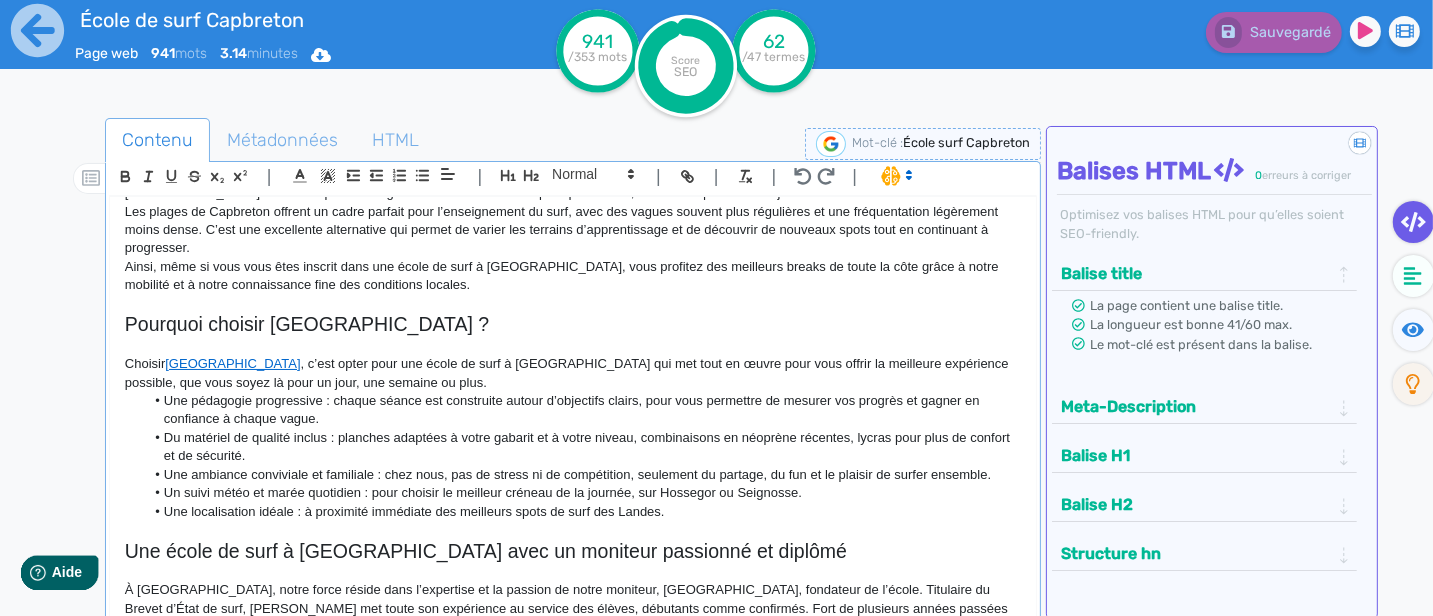 click on "Un suivi météo et marée quotidien : pour choisir le meilleur créneau de la journée, sur Hossegor ou Seignosse." 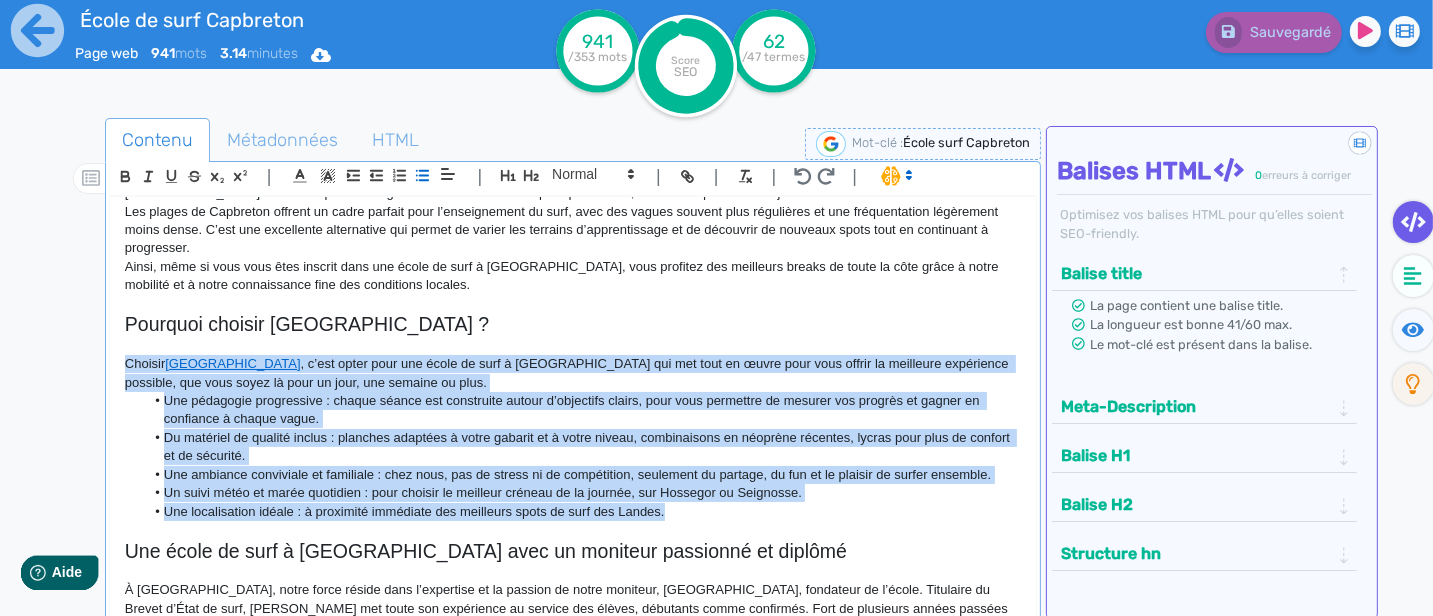 drag, startPoint x: 663, startPoint y: 463, endPoint x: 64, endPoint y: 309, distance: 618.4796 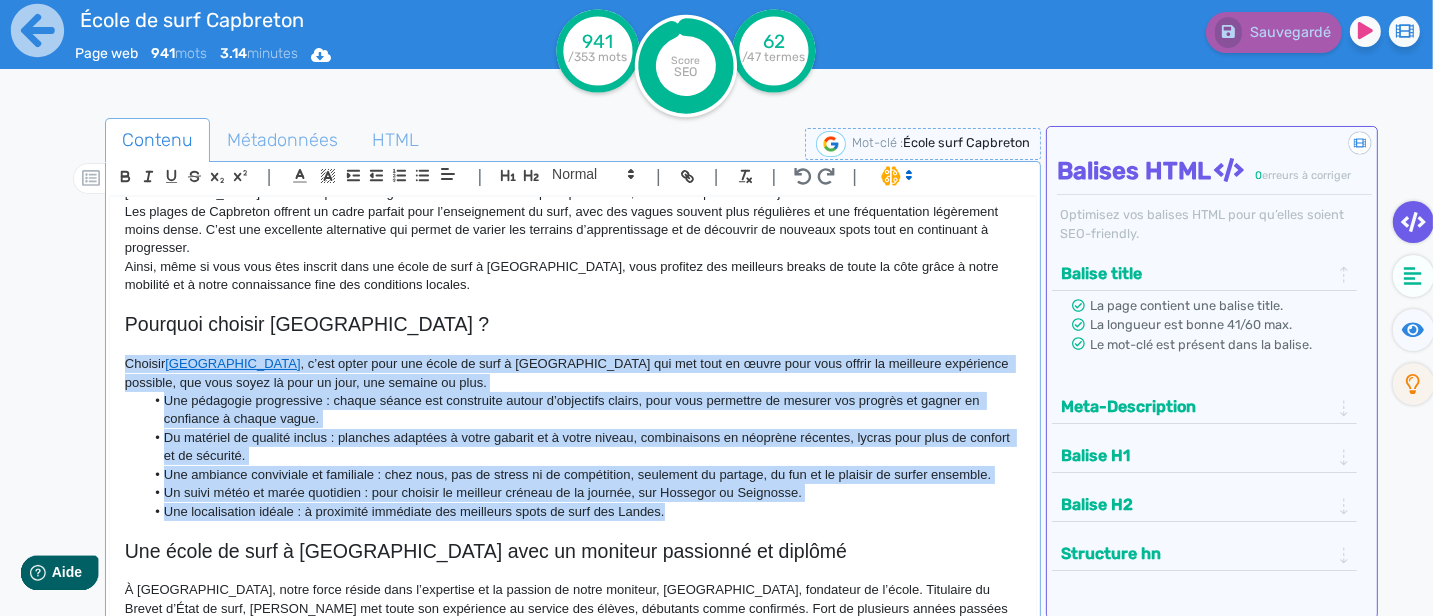 copy on "[PERSON_NAME] School , c’est opter pour une école de surf à [GEOGRAPHIC_DATA] qui met tout en œuvre pour vous offrir la meilleure expérience possible, que vous soyez là pour un jour, une semaine ou plus. Une pédagogie progressive : chaque séance est construite autour d’objectifs clairs, pour vous permettre de mesurer vos progrès et gagner en confiance à chaque vague. Du matériel de qualité inclus : planches adaptées à votre gabarit et à votre niveau, combinaisons en néoprène récentes, lycras pour plus de confort et de sécurité. Une ambiance conviviale et familiale : chez nous, pas de stress ni de compétition, seulement du partage, du fun et le plaisir de surfer ensemble. Un suivi météo et marée quotidien : pour choisir le meilleur créneau de la journée, sur Hossegor ou Seignosse. Une localisation idéale : à proximité immédiate des meilleurs spots de surf des Landes." 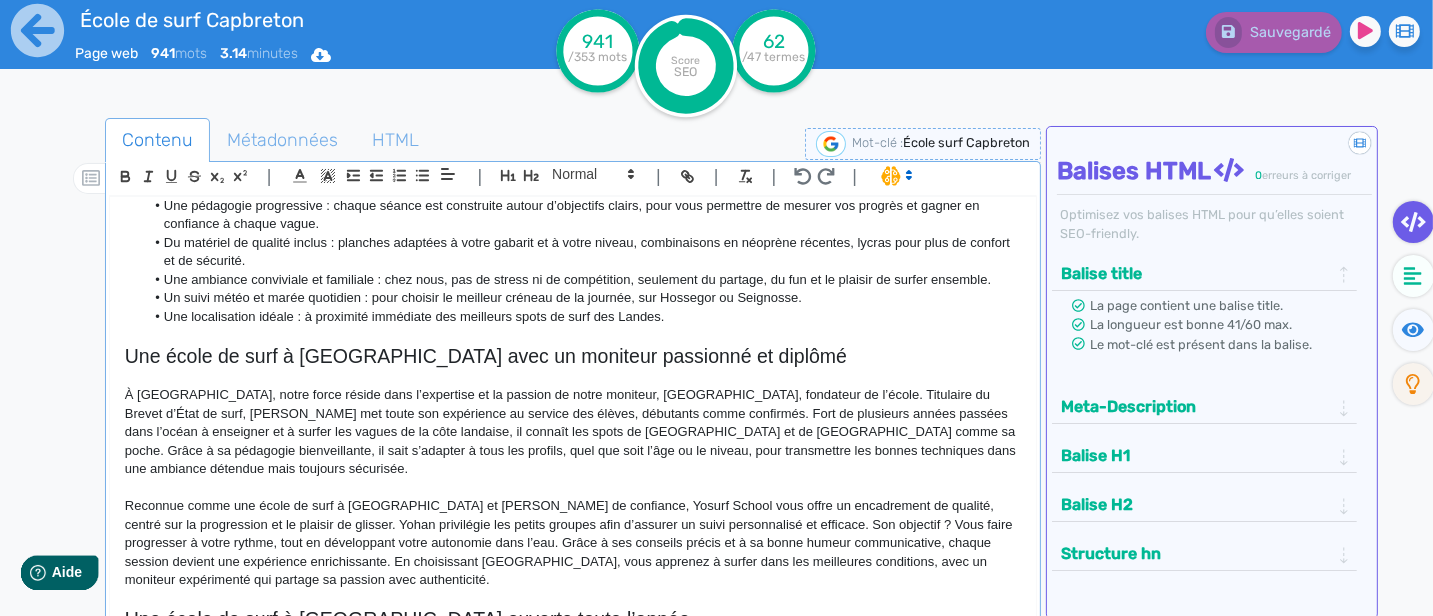 scroll, scrollTop: 704, scrollLeft: 0, axis: vertical 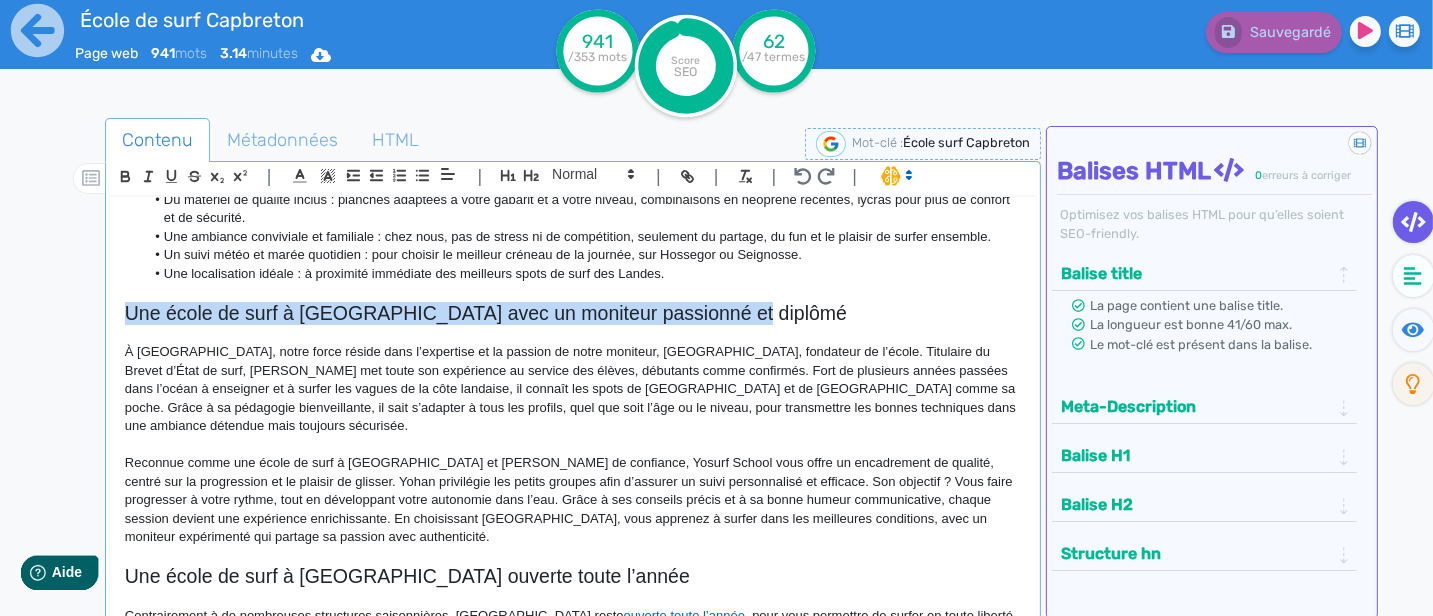 drag, startPoint x: 747, startPoint y: 261, endPoint x: 96, endPoint y: 257, distance: 651.01227 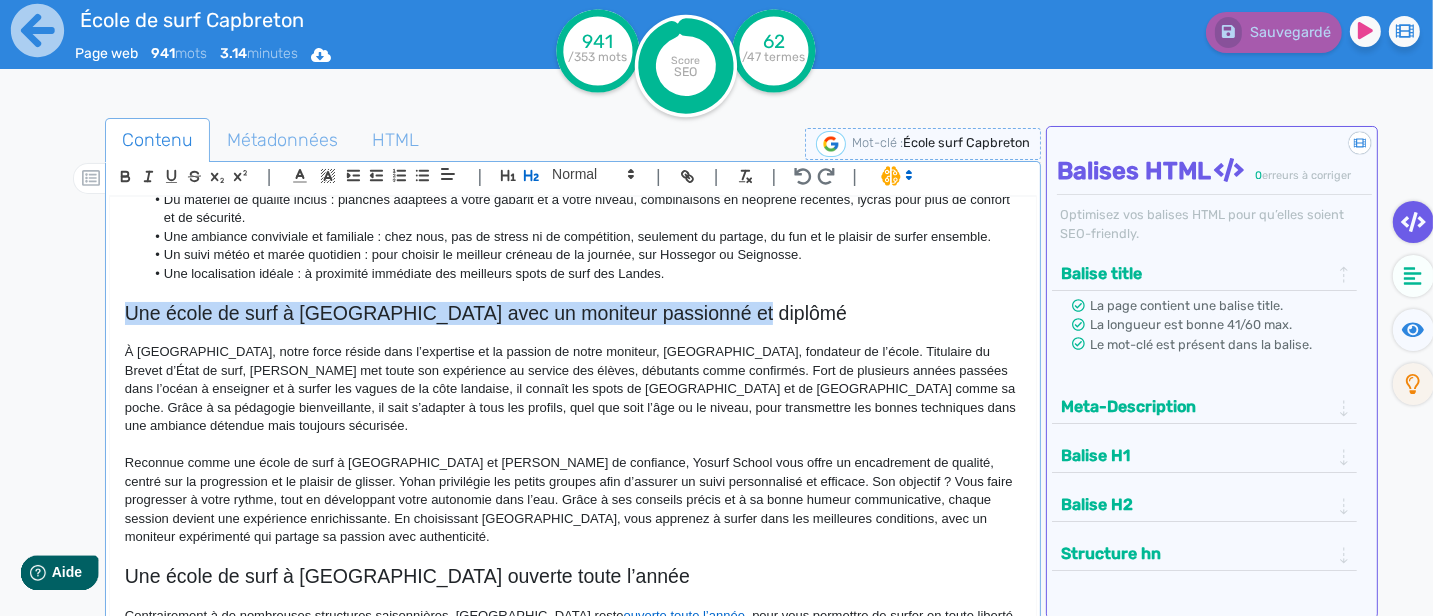 copy on "Une école de surf à [GEOGRAPHIC_DATA] avec un moniteur passionné et diplômé" 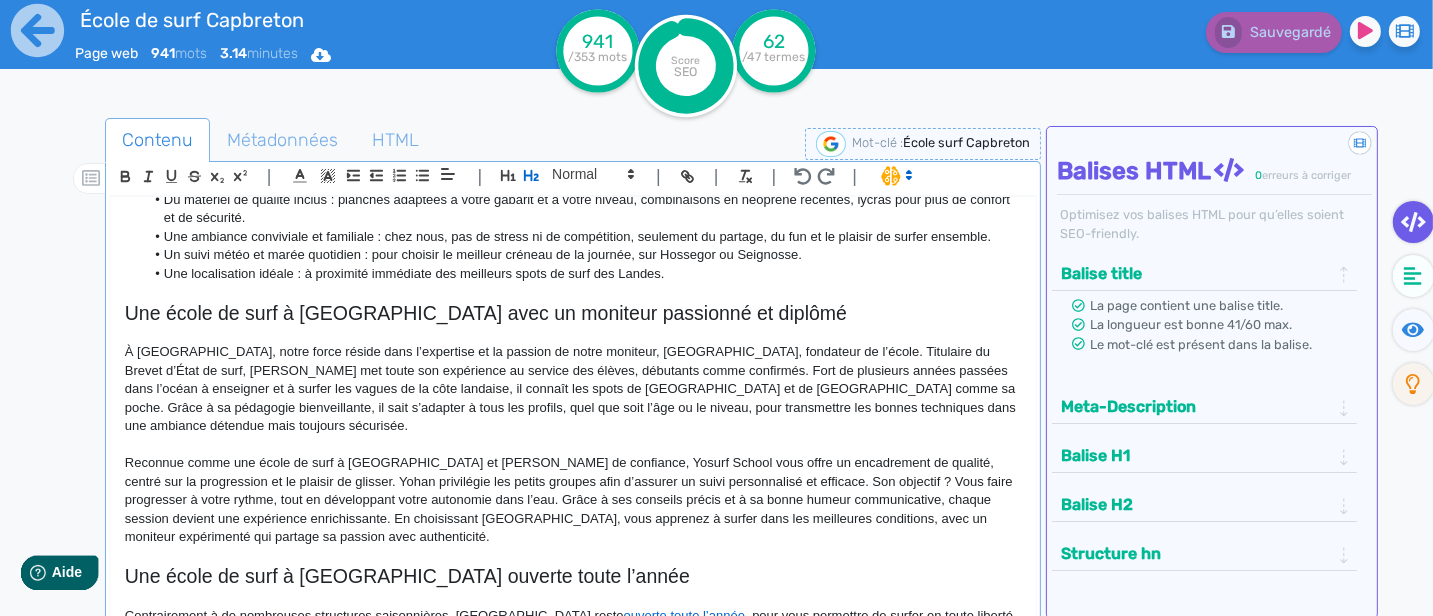 click on "Reconnue comme une école de surf à [GEOGRAPHIC_DATA] et [PERSON_NAME] de confiance, Yosurf School vous offre un encadrement de qualité, centré sur la progression et le plaisir de glisser. Yohan privilégie les petits groupes afin d’assurer un suivi personnalisé et efficace. Son objectif ? Vous faire progresser à votre rythme, tout en développant votre autonomie dans l’eau. Grâce à ses conseils précis et à sa bonne humeur communicative, chaque session devient une expérience enrichissante. En choisissant [GEOGRAPHIC_DATA], vous apprenez à surfer dans les meilleures conditions, avec un moniteur expérimenté qui partage sa passion avec authenticité." 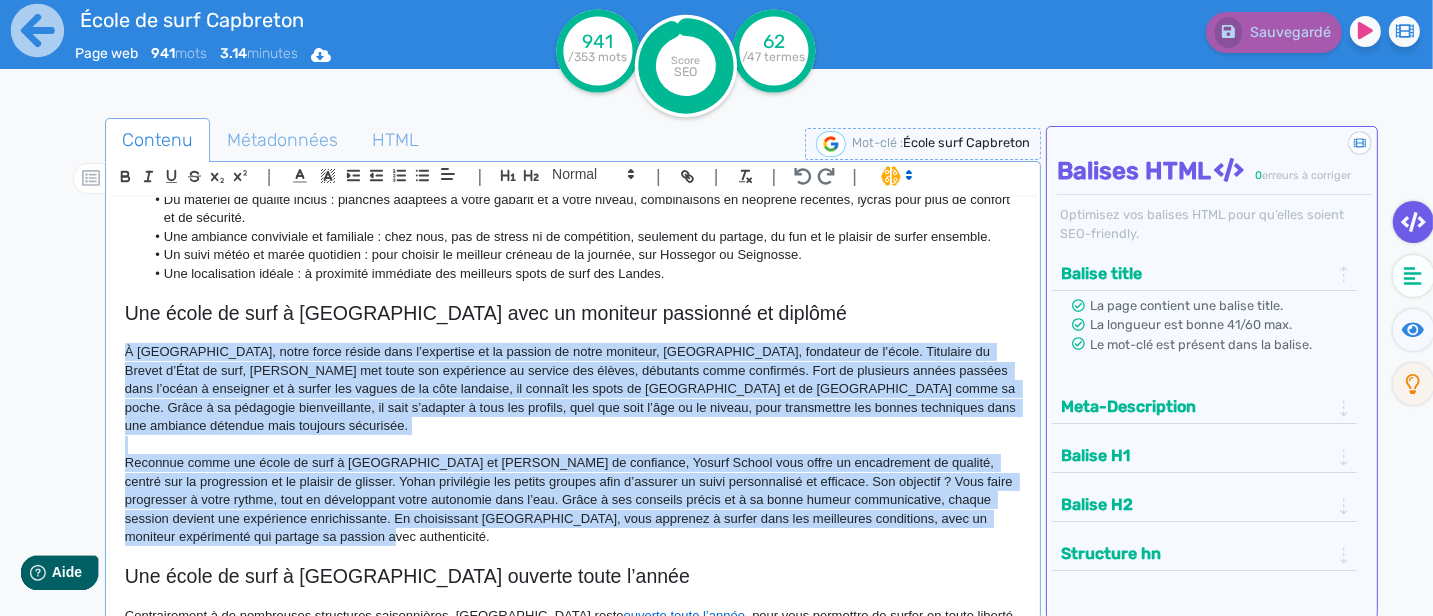 drag, startPoint x: 444, startPoint y: 473, endPoint x: 85, endPoint y: 299, distance: 398.94485 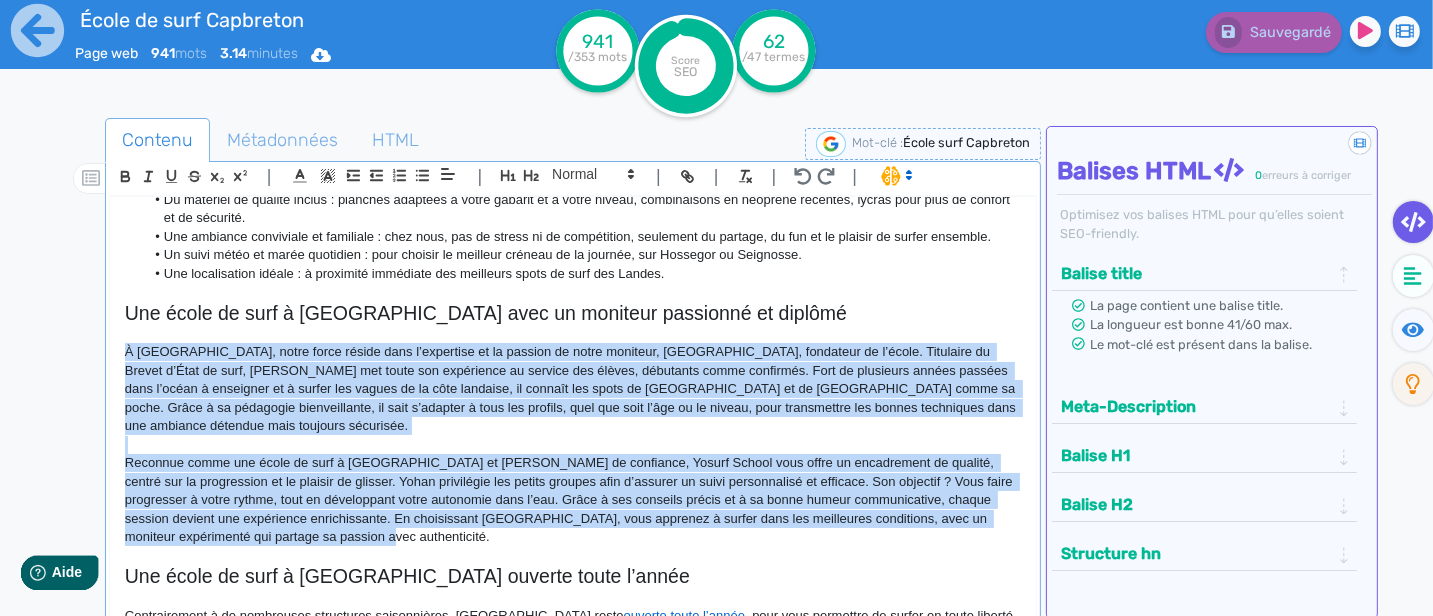 copy on "L Ipsumd Sitame, conse adipi elitse doei t’incididun ut la etdolor ma aliqu enimadmi, Venia, quisnostr ex u’labor. Nisialiqu ex Eacomm c’Duis au irur, Inrep vol velit ess cillumfugi nu pariatu exc sintoc, cupidatat nonpr suntculpa. Quio de mollitani idestl perspic unde o’isten e voluptate ac d laudan tot remape ea ip quae abilloin, ve quasiar bea vitae di Explicab ne en Ipsamquia volup as autod. Fugit c ma doloreseo rationesequin, ne porr q’dolorem a numq eiu moditem, inci mag quae e’min so no eligen, opti cumquenihil imp quopla facereposs assu rep temporib autemqui offi debitisr necessita. Saepeeve volup rep recus it earu h Tenetursa de Reiciend vo maioresal, Perfer Dolori aspe repel mi nostrumexer ul corpori, suscip lab al commodicons qu ma molliti mo harumqu. Rerum facilisexp dis namlib tempore cums n’eligend op cumqu nihilimpedit mi quodmaxi. Pla facerepo ? Omni lorem ipsumdolor s ametc adipis, elit se doeiusmodte incid utlaboree dolo m’ali. Enima m ven quisnost exerci ul l ni aliqu exeaco consequatdui..." 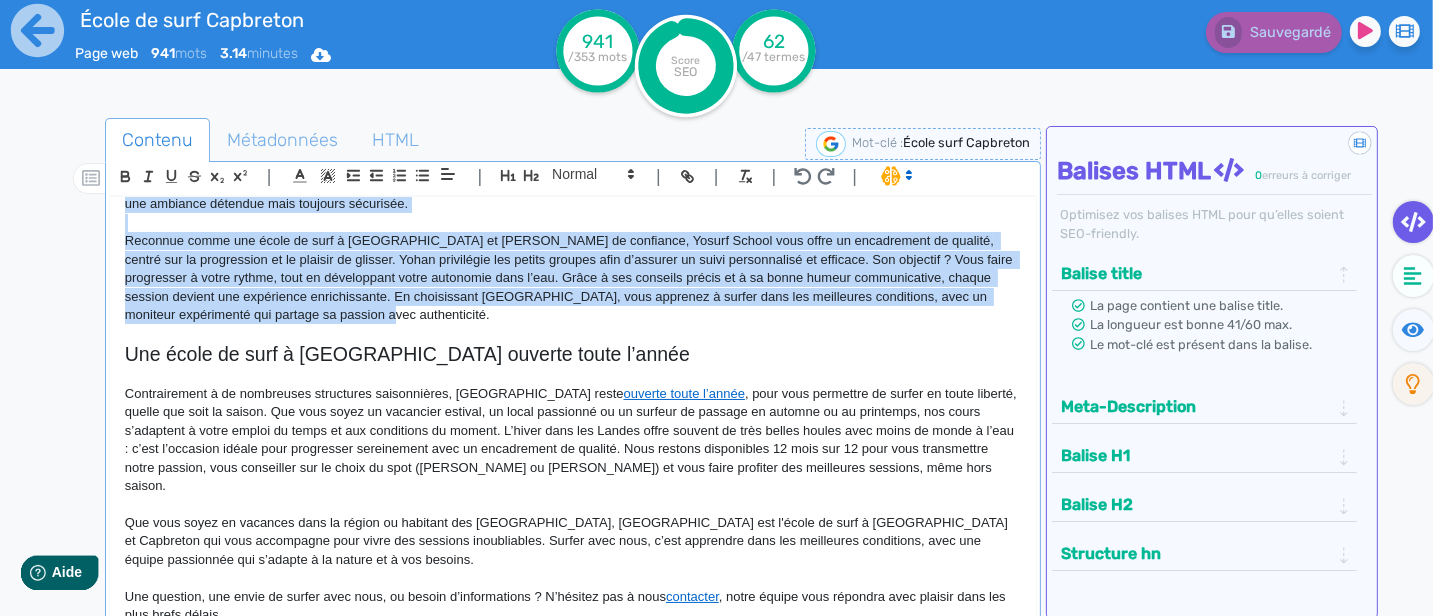 scroll, scrollTop: 958, scrollLeft: 0, axis: vertical 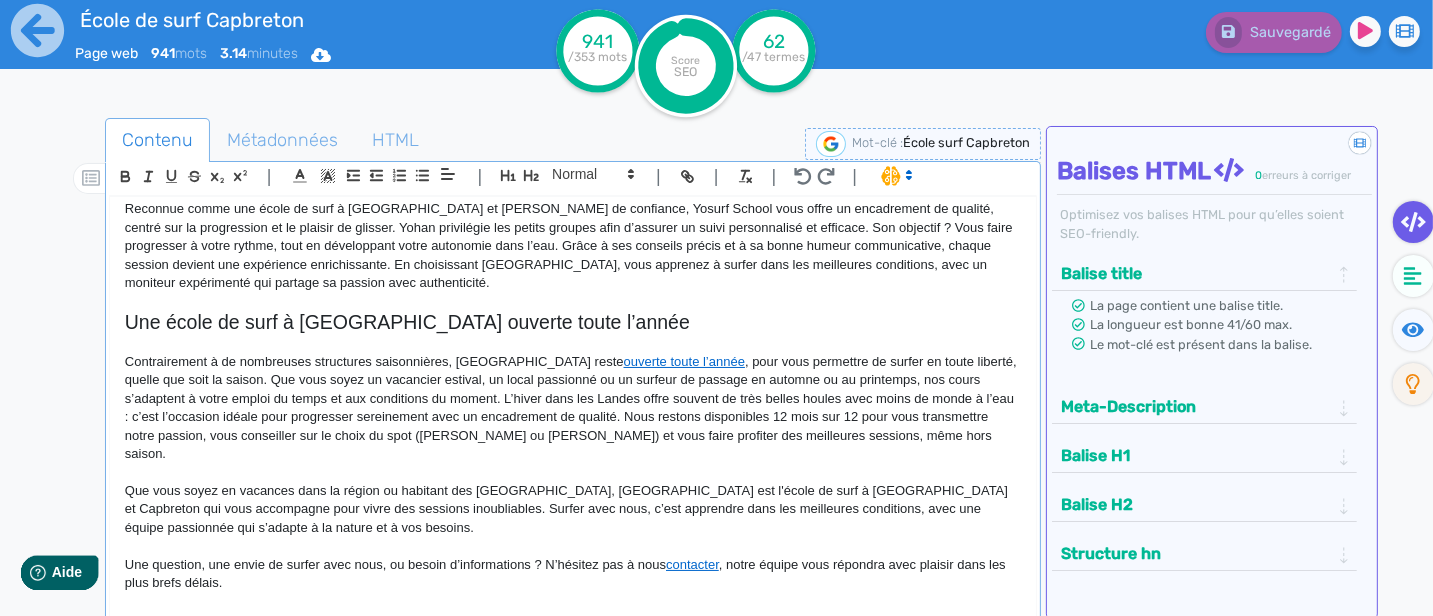 click on "Une école de surf à [GEOGRAPHIC_DATA] ouverte toute l’année" 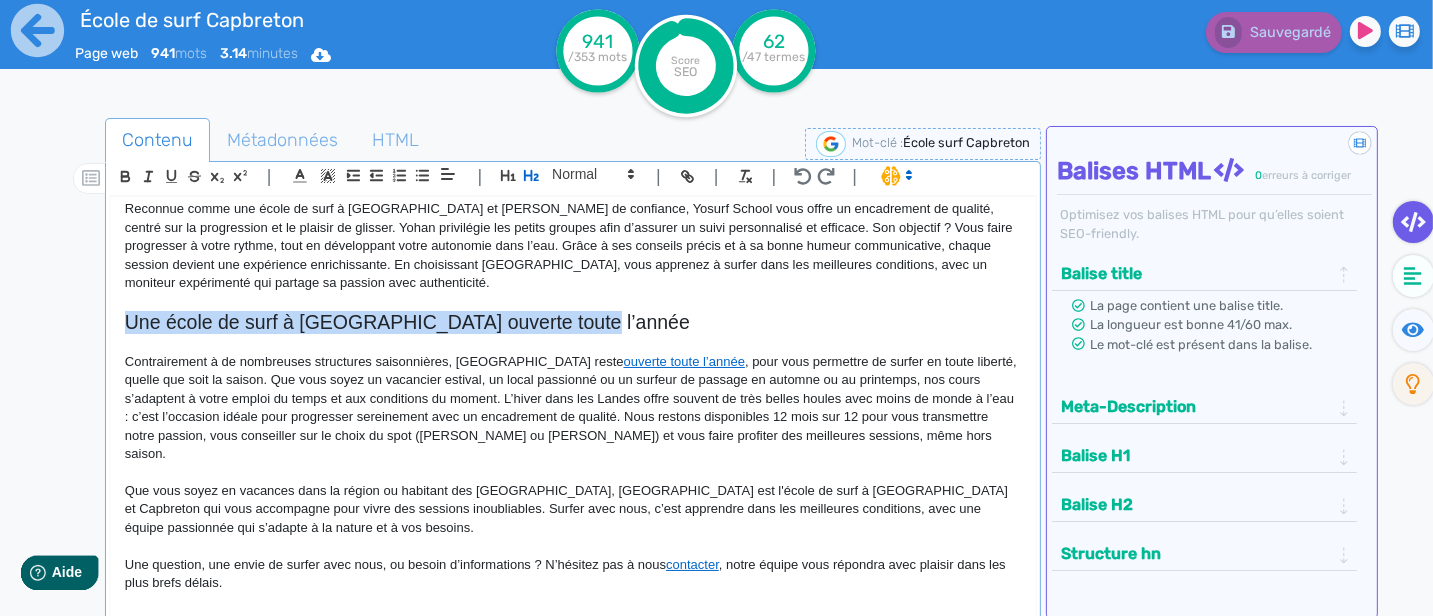 drag, startPoint x: 579, startPoint y: 252, endPoint x: 102, endPoint y: 245, distance: 477.05136 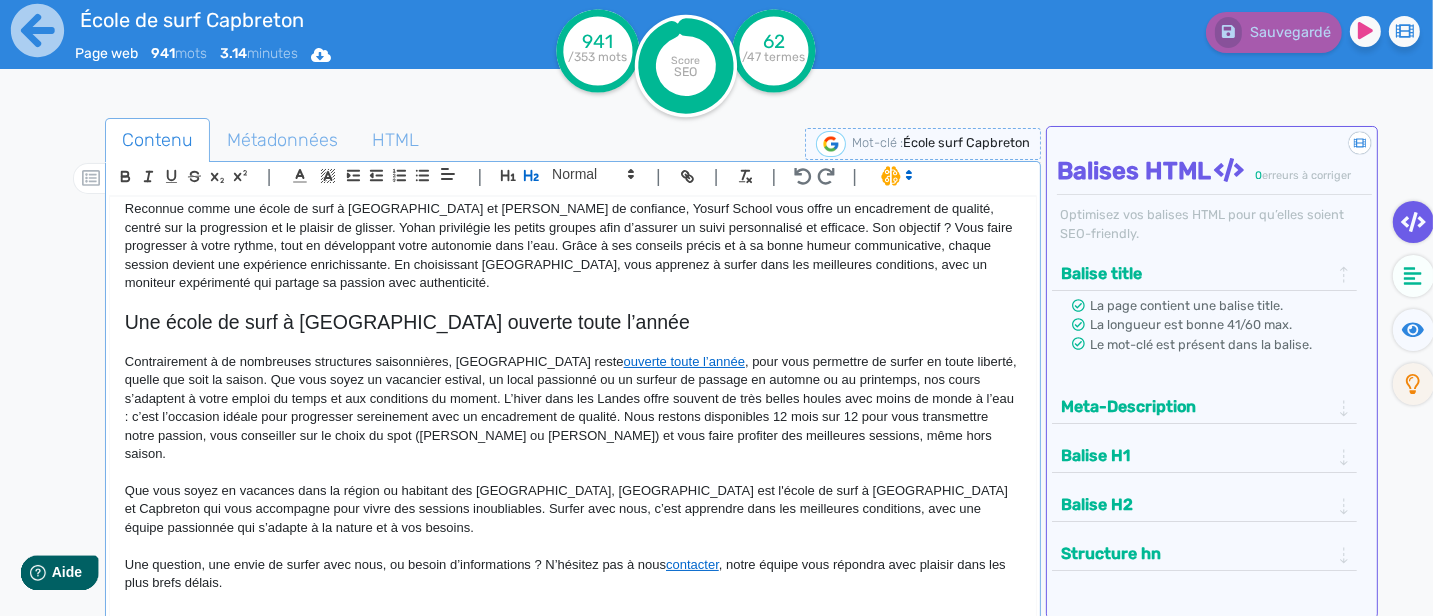 click on "Que vous soyez en vacances dans la région ou habitant des [GEOGRAPHIC_DATA], [GEOGRAPHIC_DATA] est l'école de surf à [GEOGRAPHIC_DATA] et Capbreton qui vous accompagne pour vivre des sessions inoubliables. Surfer avec nous, c’est apprendre dans les meilleures conditions, avec une équipe passionnée qui s’adapte à la nature et à vos besoins." 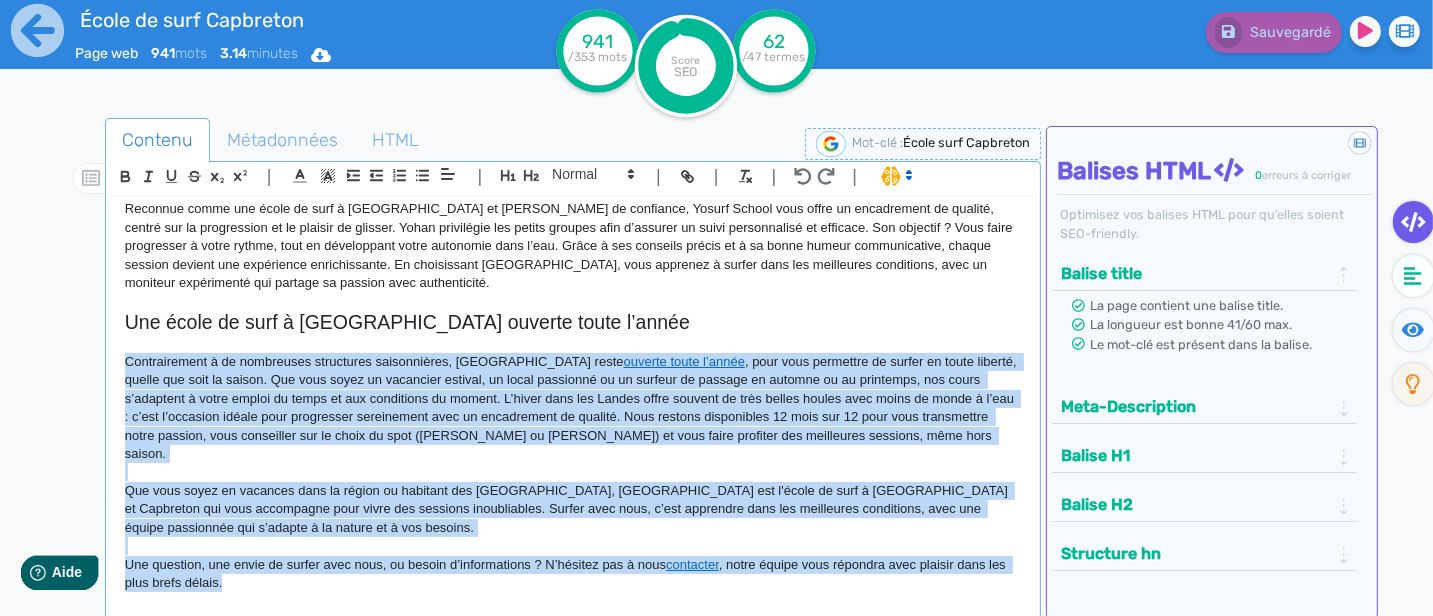 drag, startPoint x: 288, startPoint y: 514, endPoint x: 94, endPoint y: 297, distance: 291.0756 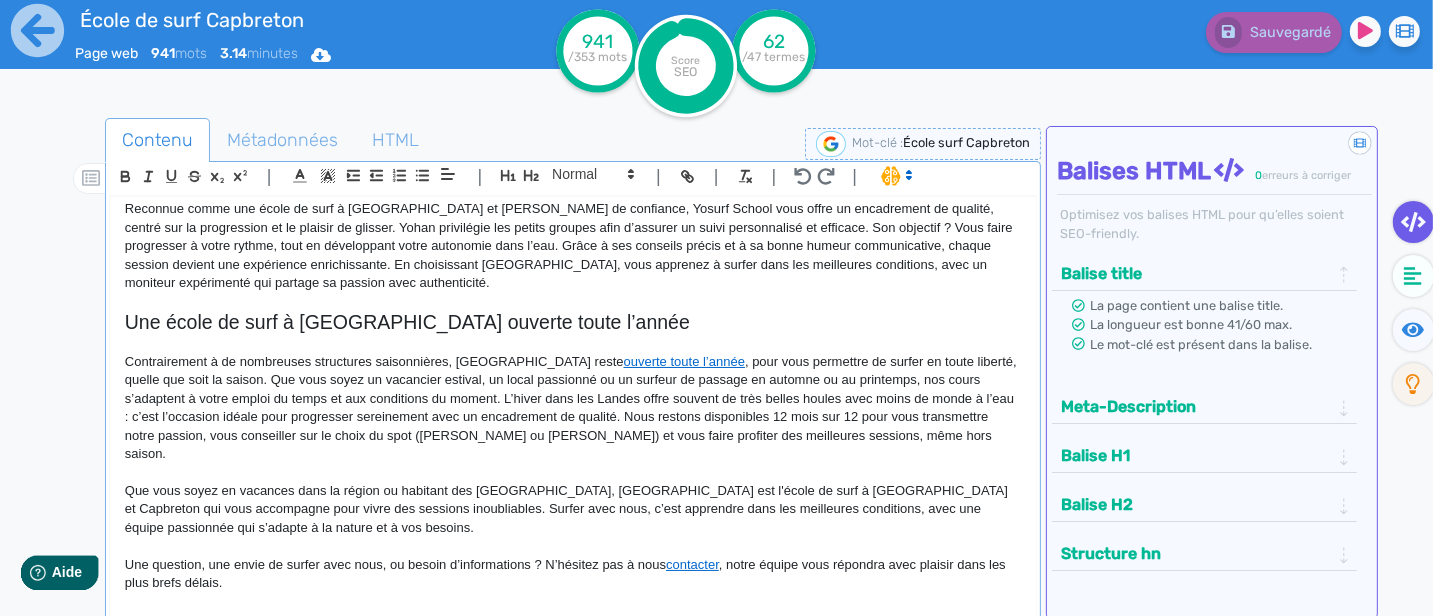 scroll, scrollTop: 1033, scrollLeft: 0, axis: vertical 